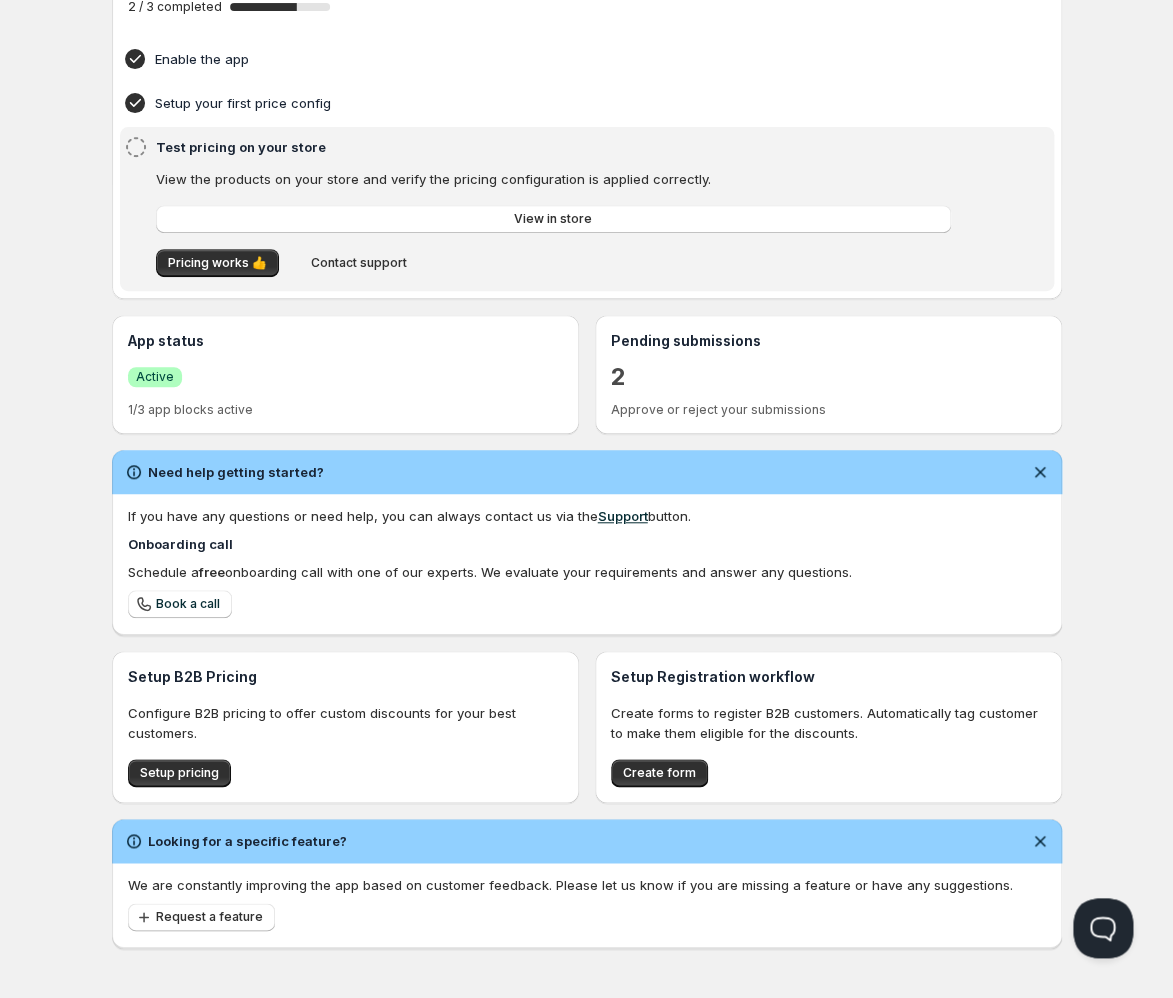 scroll, scrollTop: 0, scrollLeft: 0, axis: both 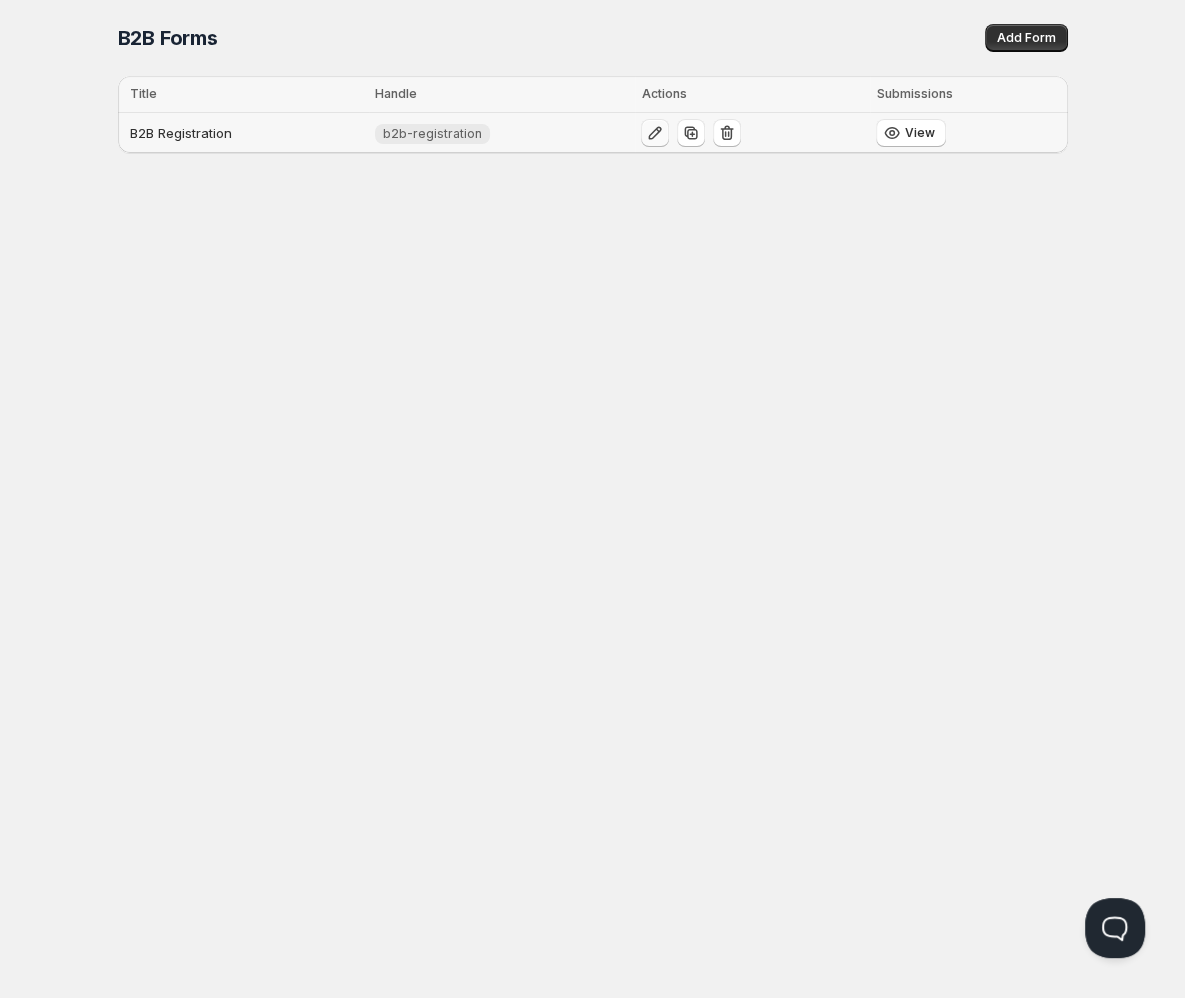 click 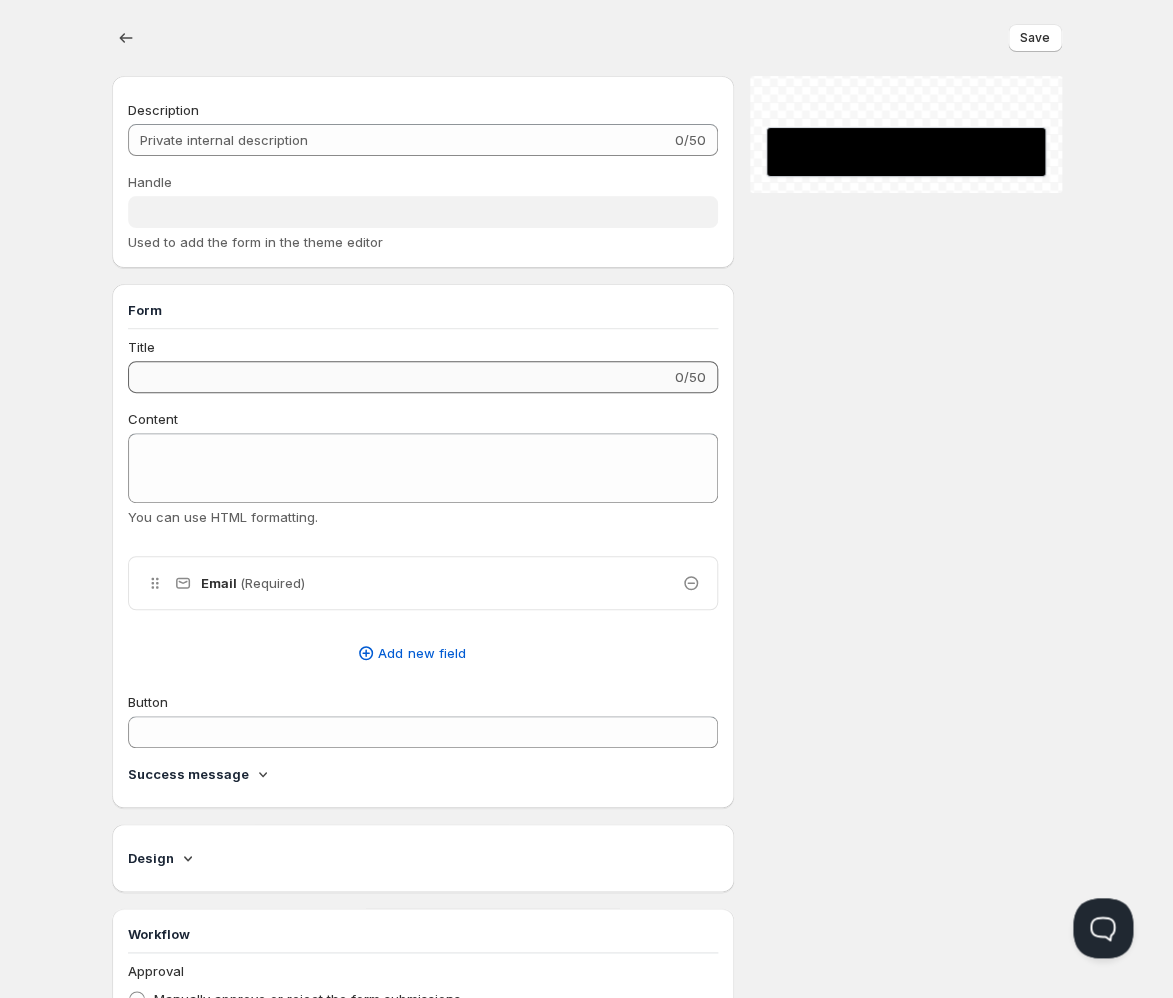 type on "B2B Registration" 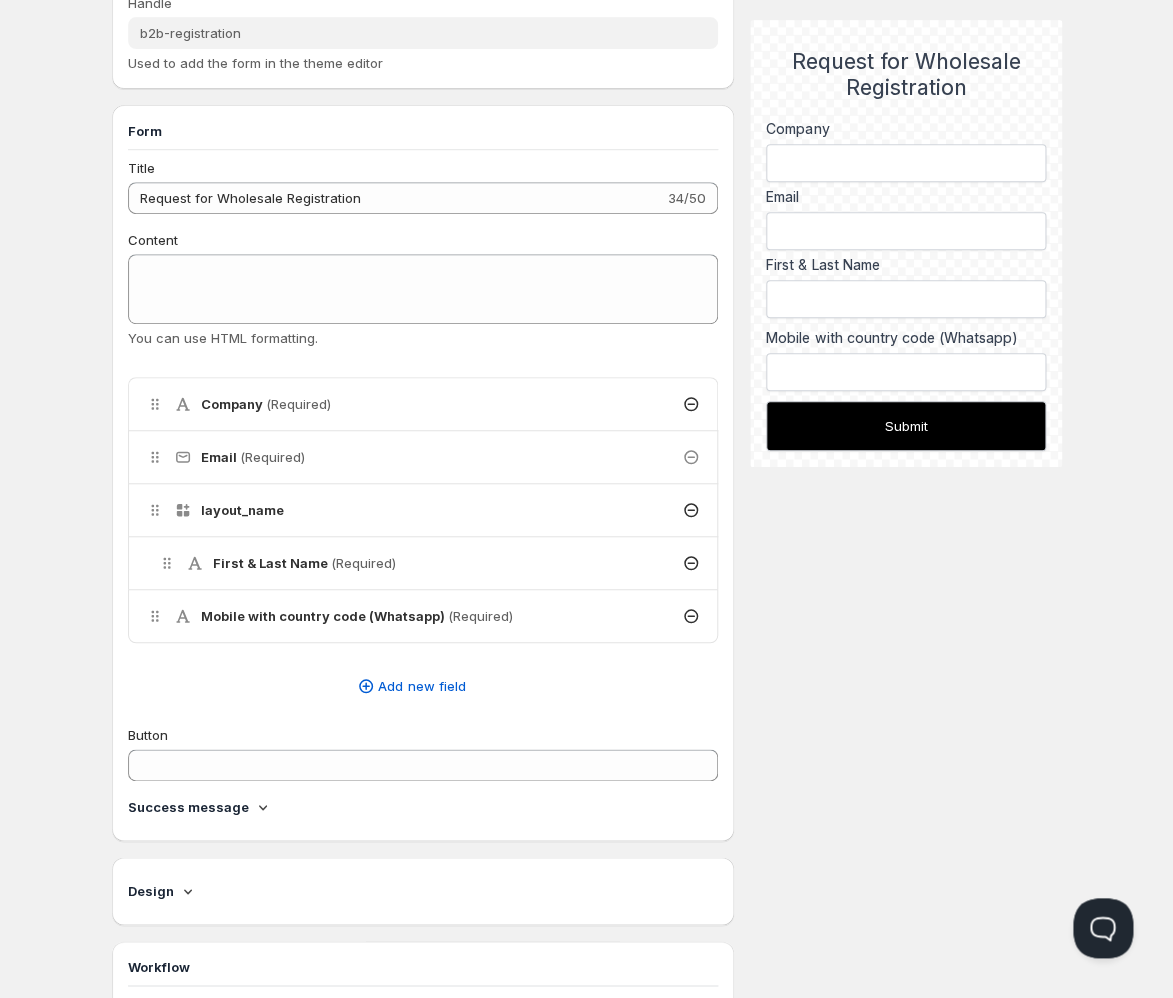 scroll, scrollTop: 193, scrollLeft: 0, axis: vertical 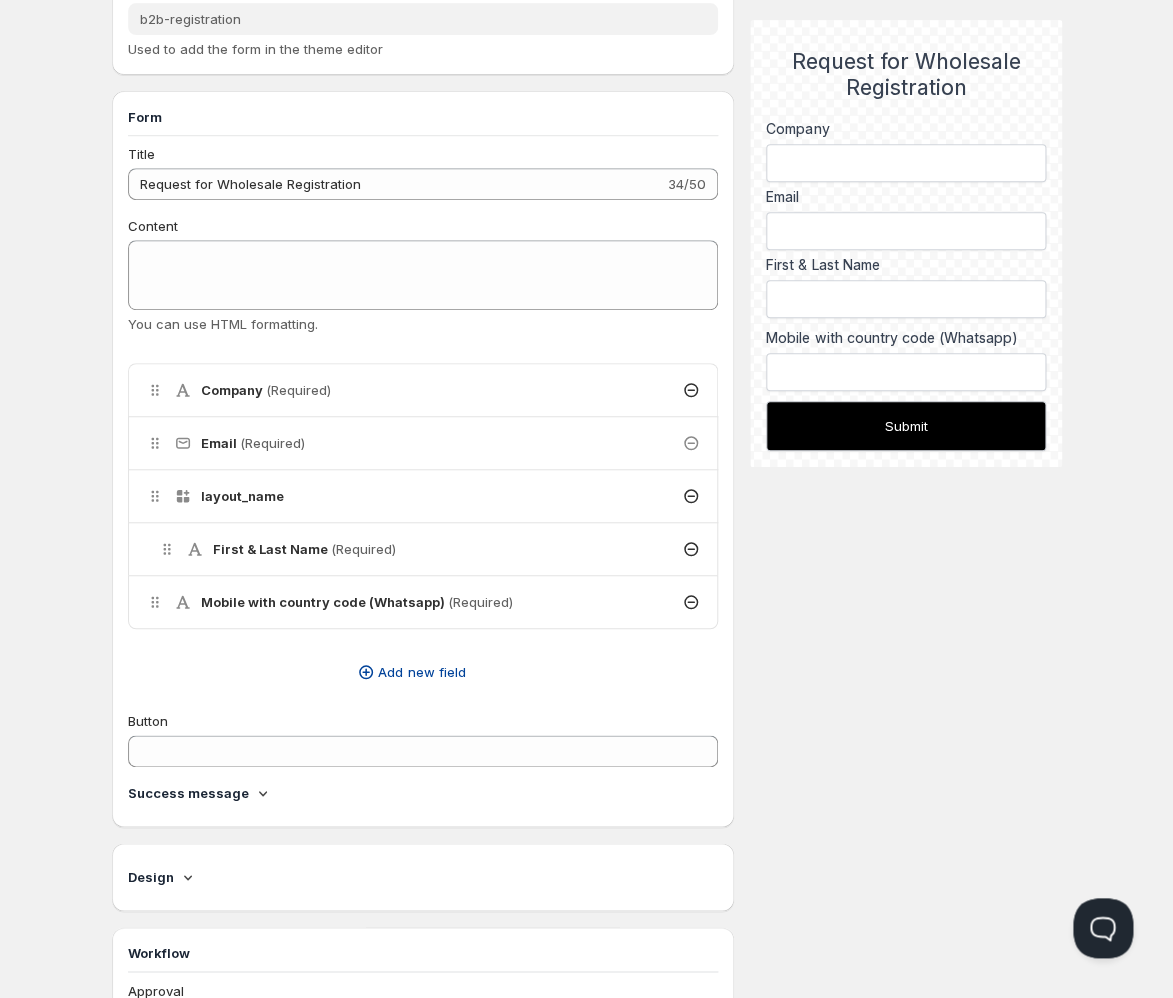 click on "Add new field" at bounding box center (421, 672) 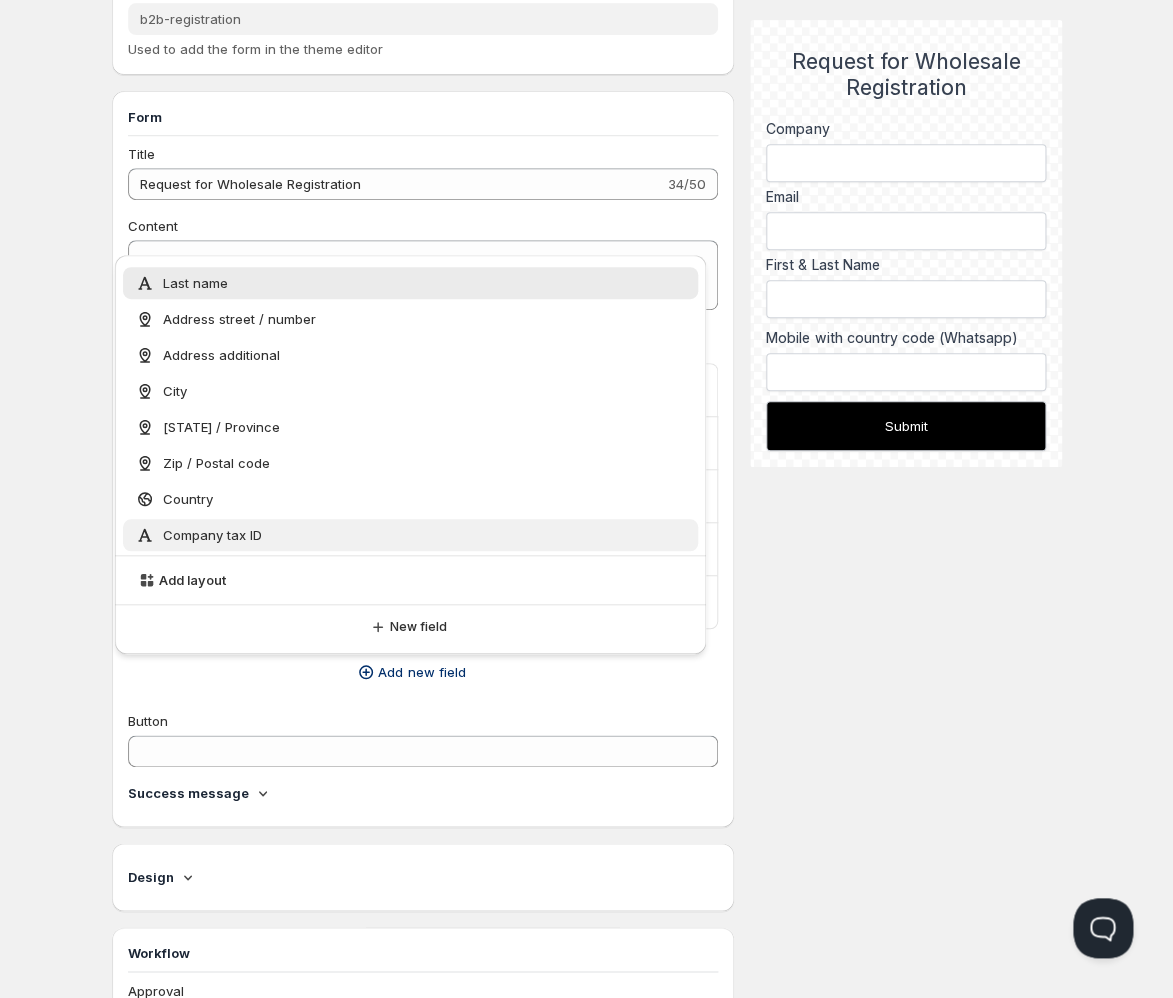 click on "Company tax ID" at bounding box center [410, 535] 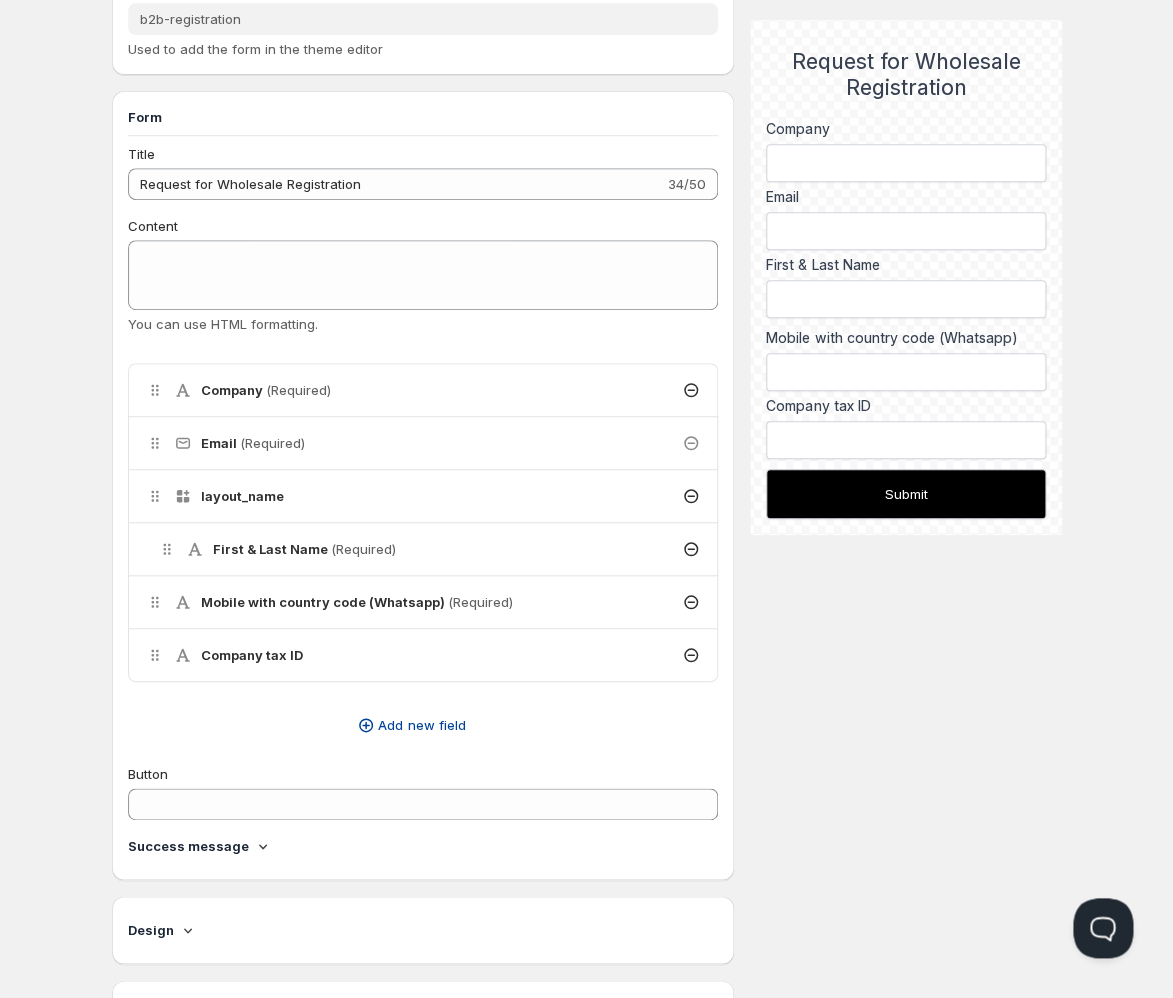 click on "Add new field" at bounding box center (421, 725) 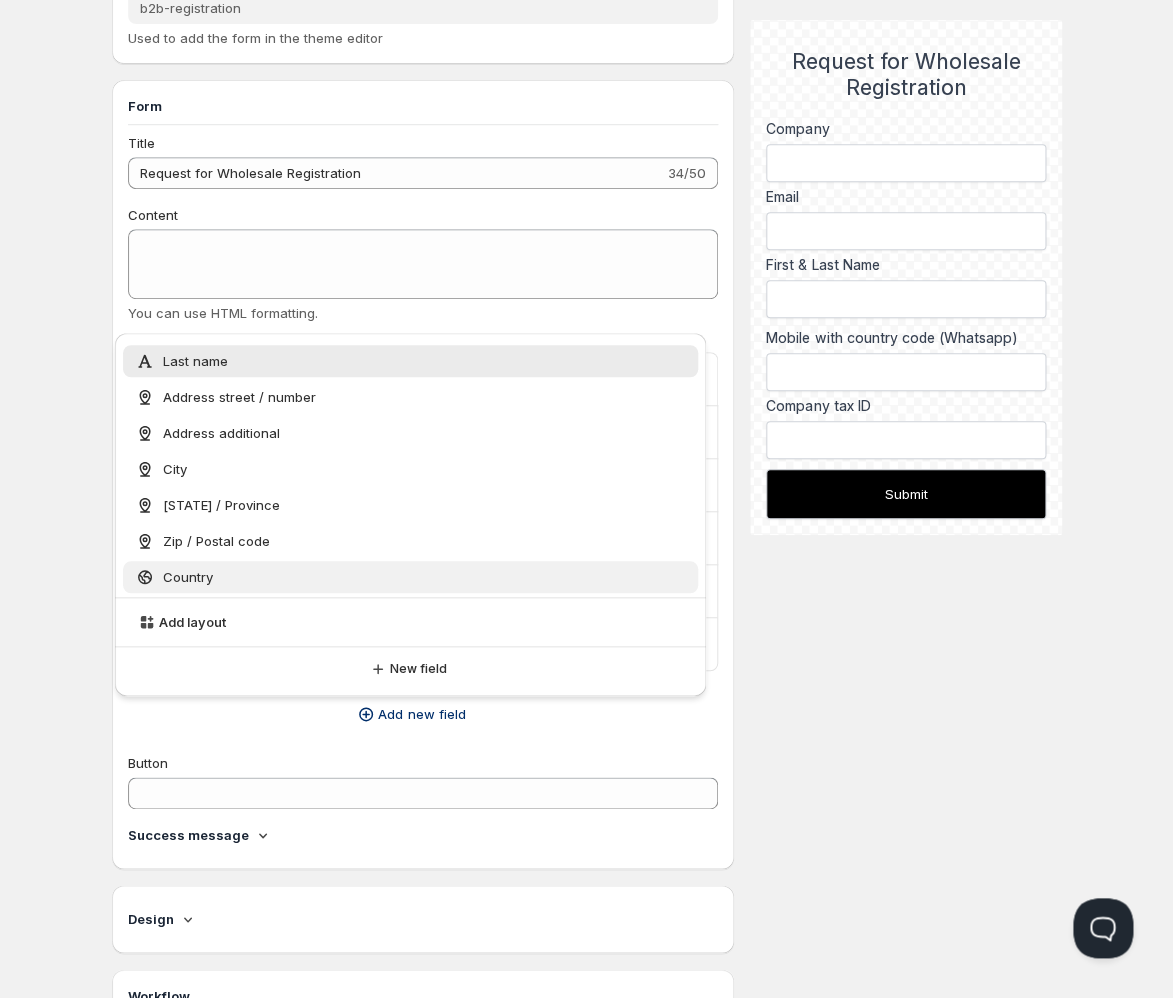 scroll, scrollTop: 208, scrollLeft: 0, axis: vertical 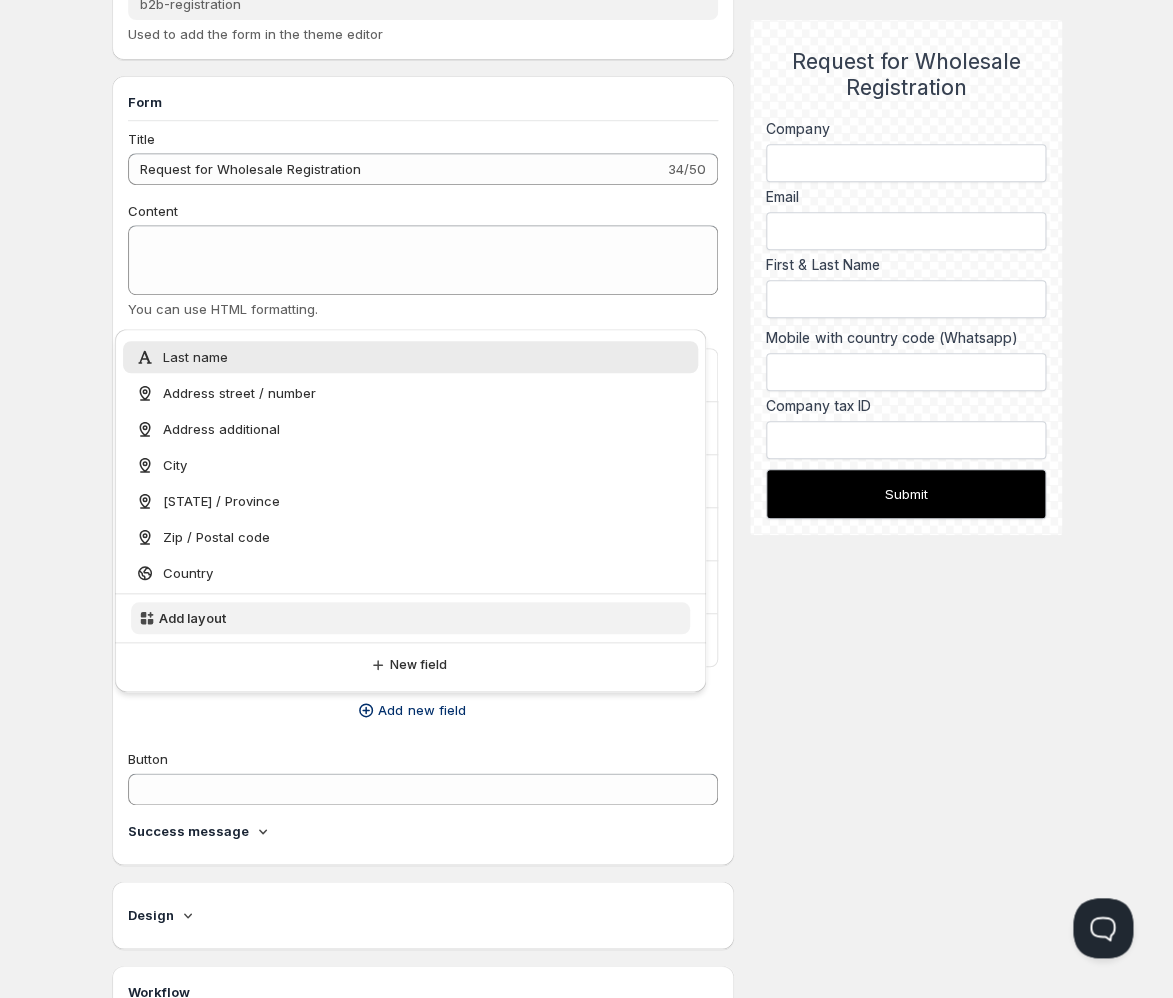 click on "Add layout" at bounding box center [410, 618] 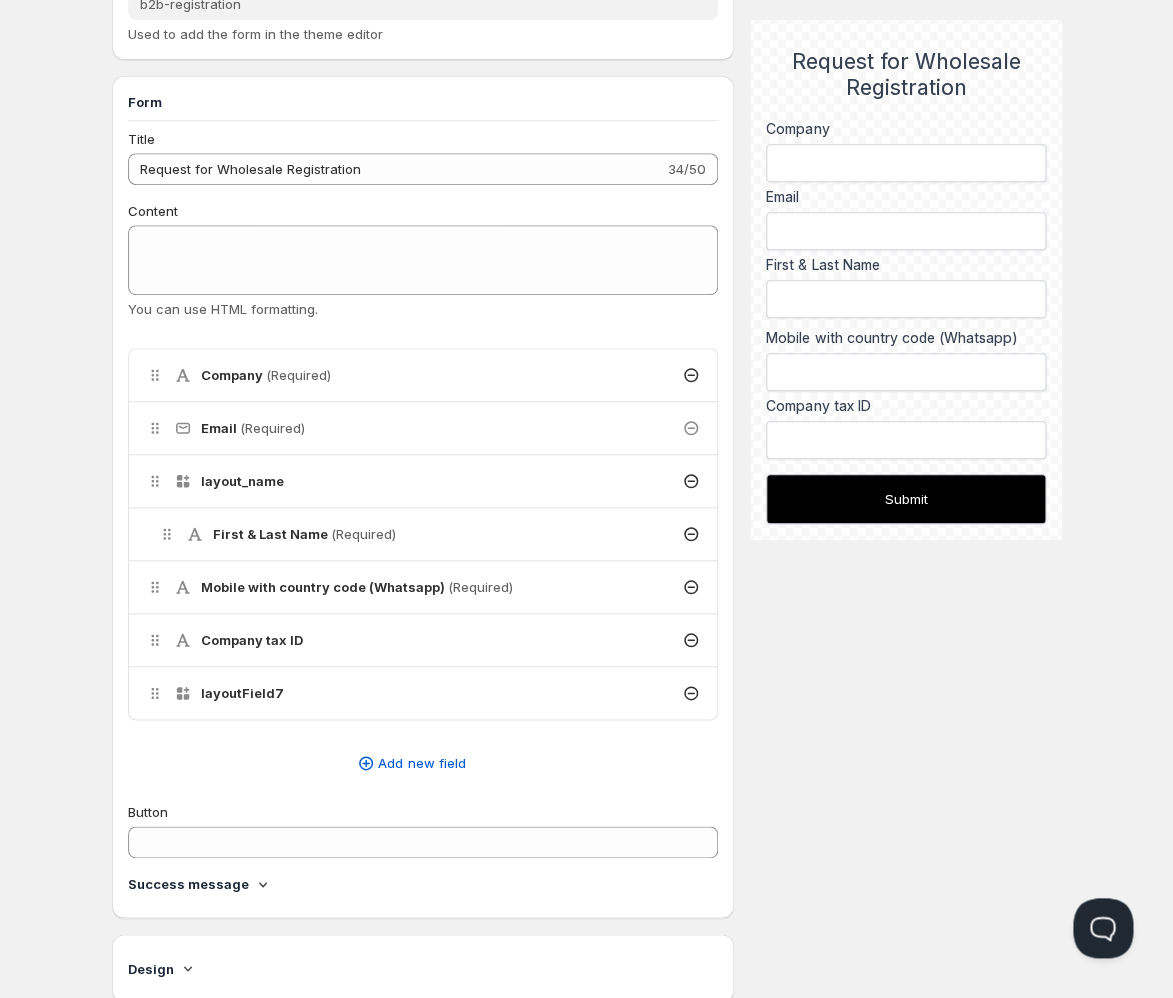 click on "layoutField7" at bounding box center (242, 693) 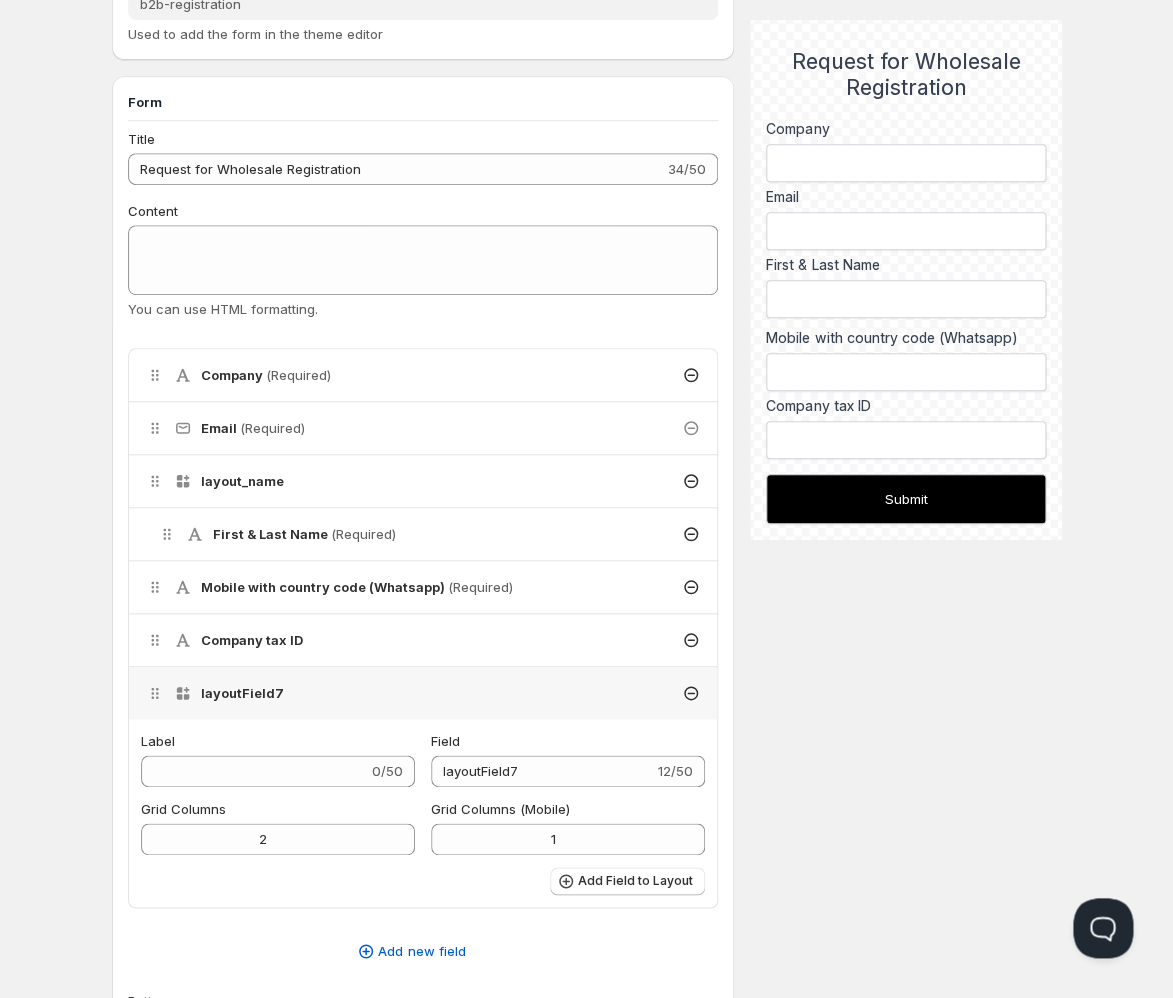 click 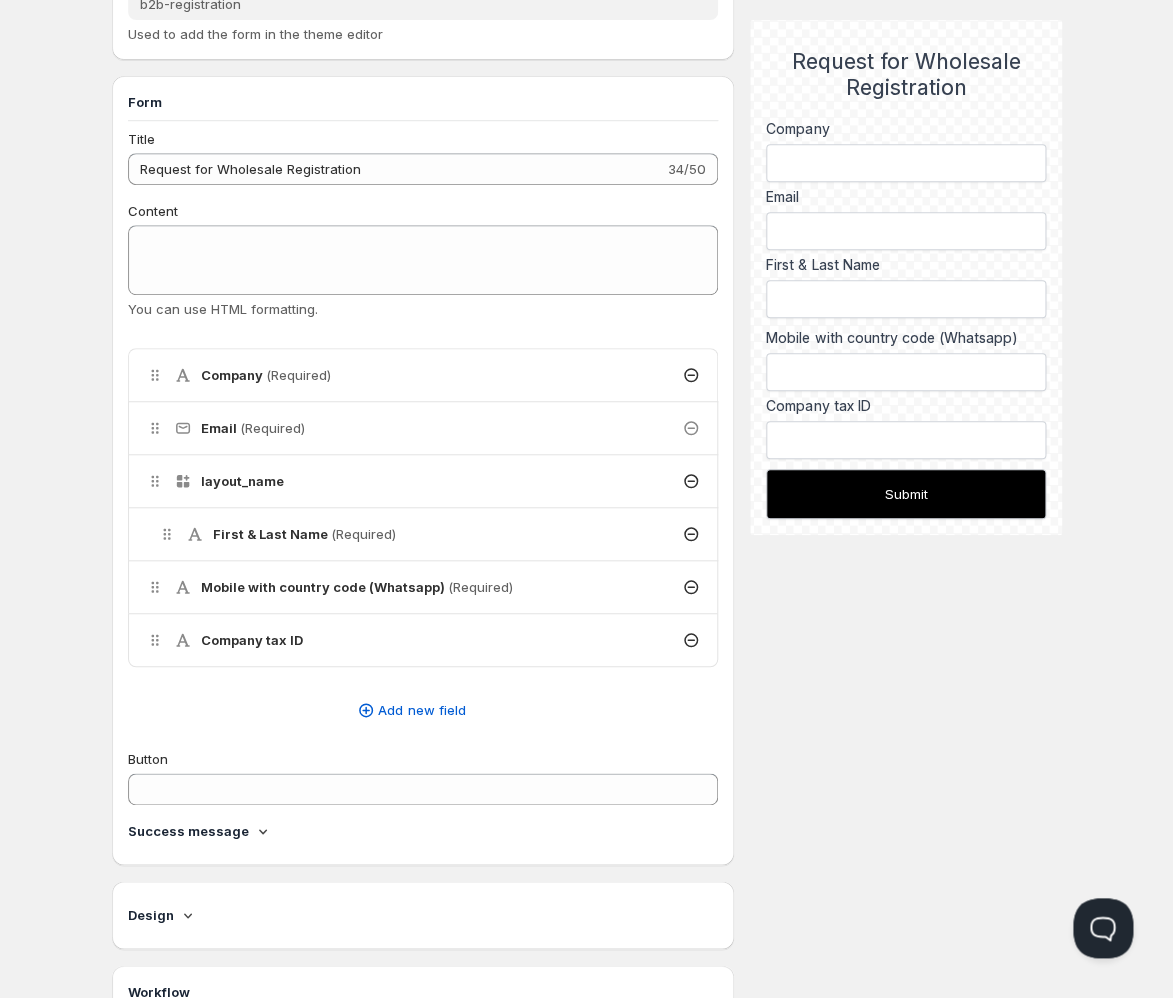 click 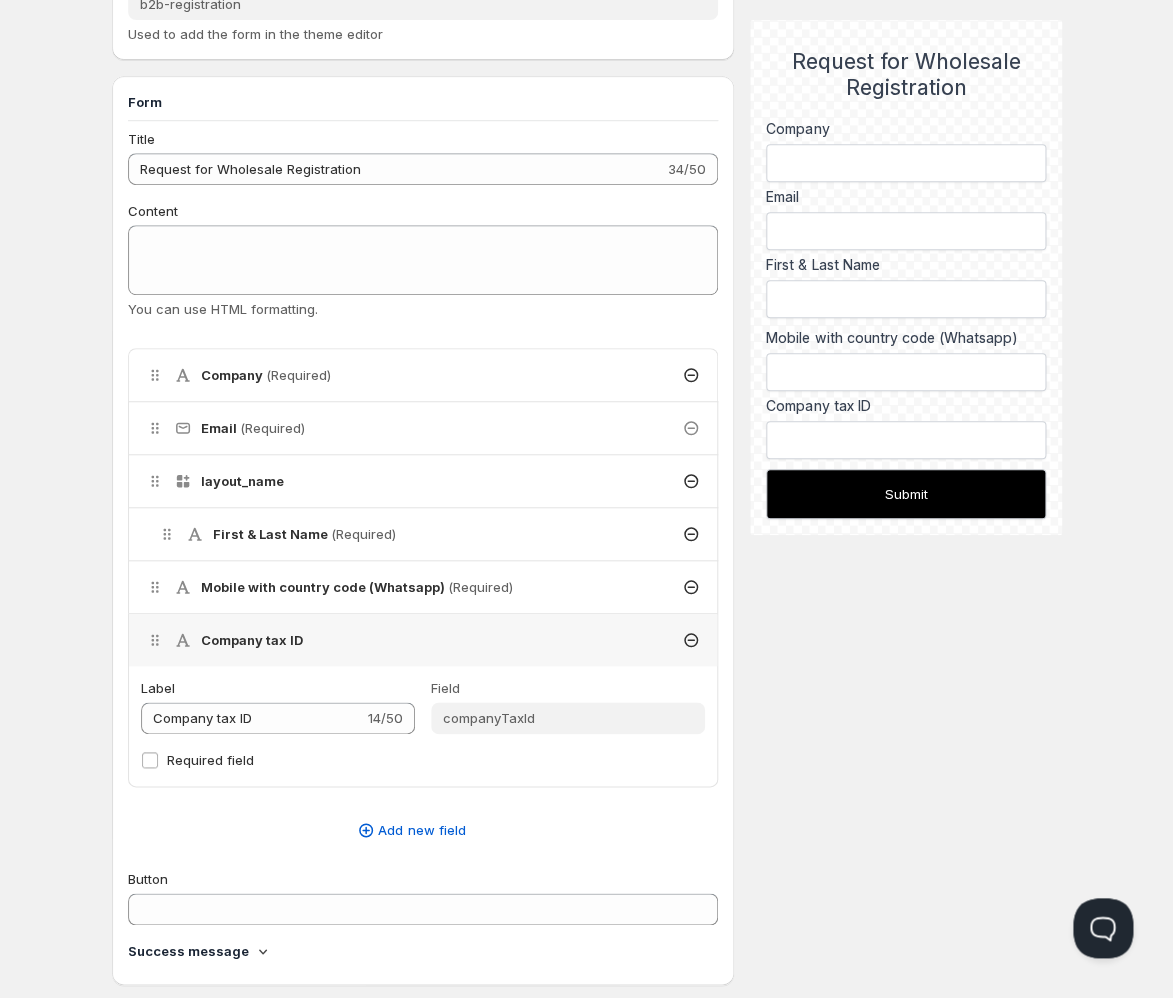 click on "Mobile with country code (Whatsapp) (Required)" at bounding box center [357, 587] 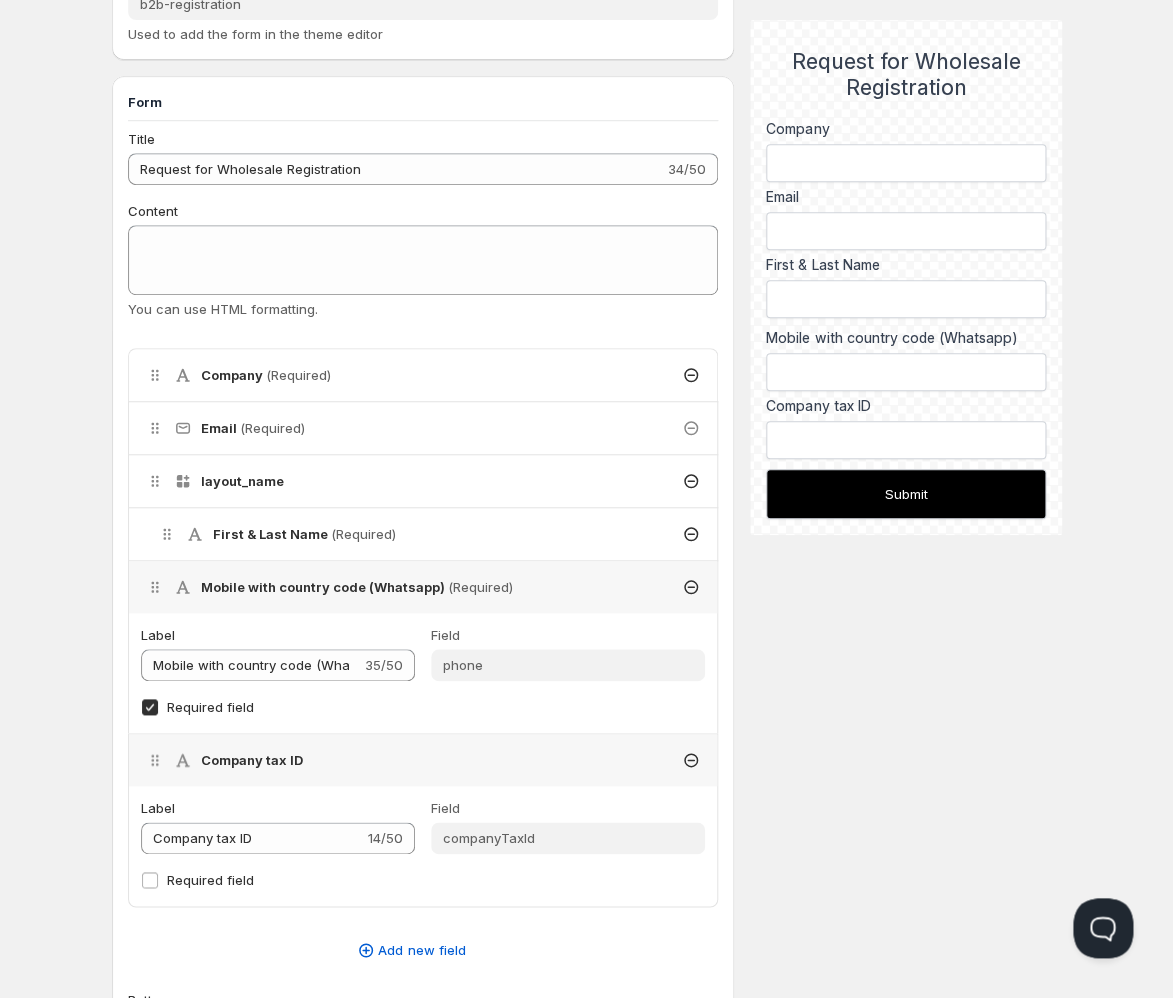 click on "First & Last Name (Required)" at bounding box center [304, 534] 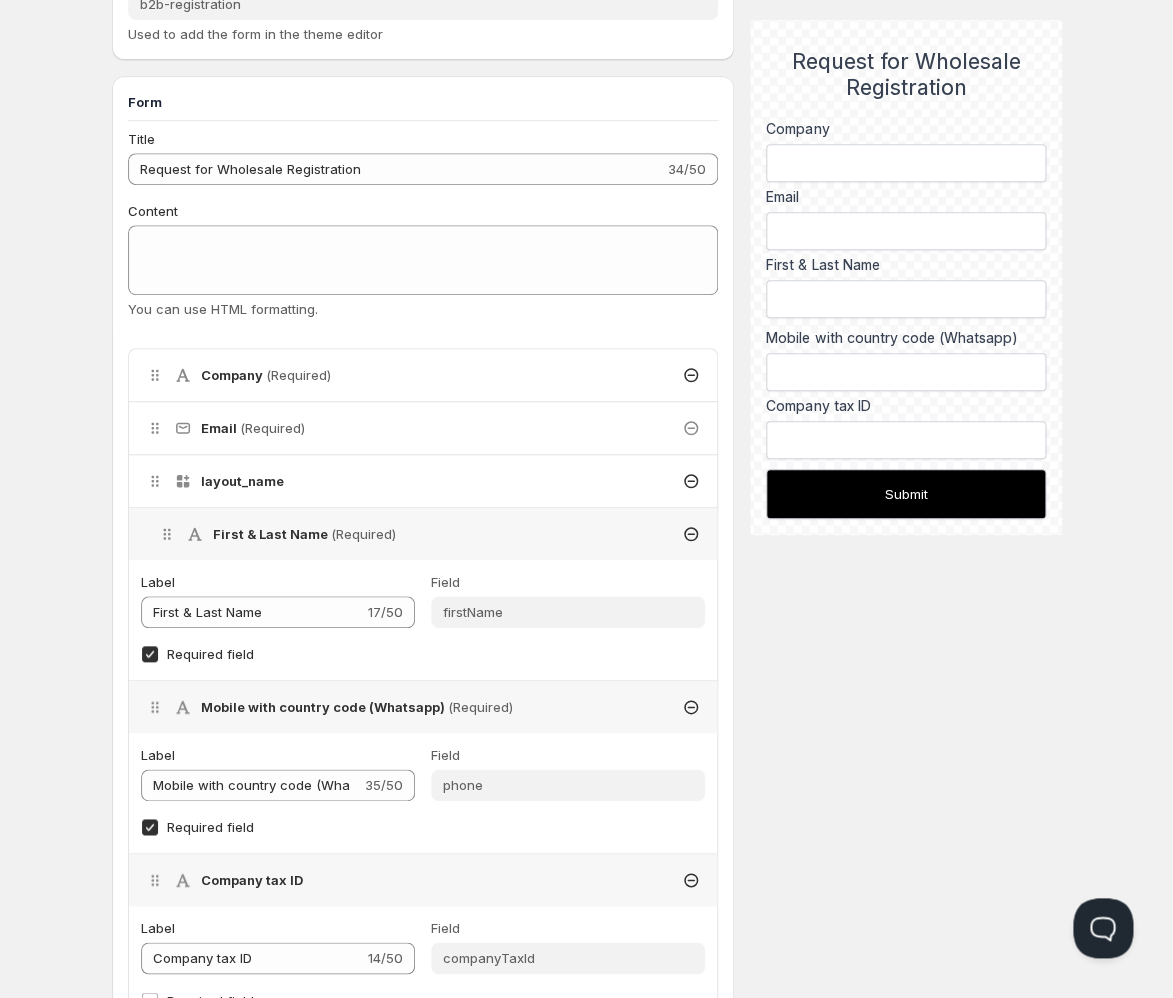 click on "layout_name" at bounding box center (242, 481) 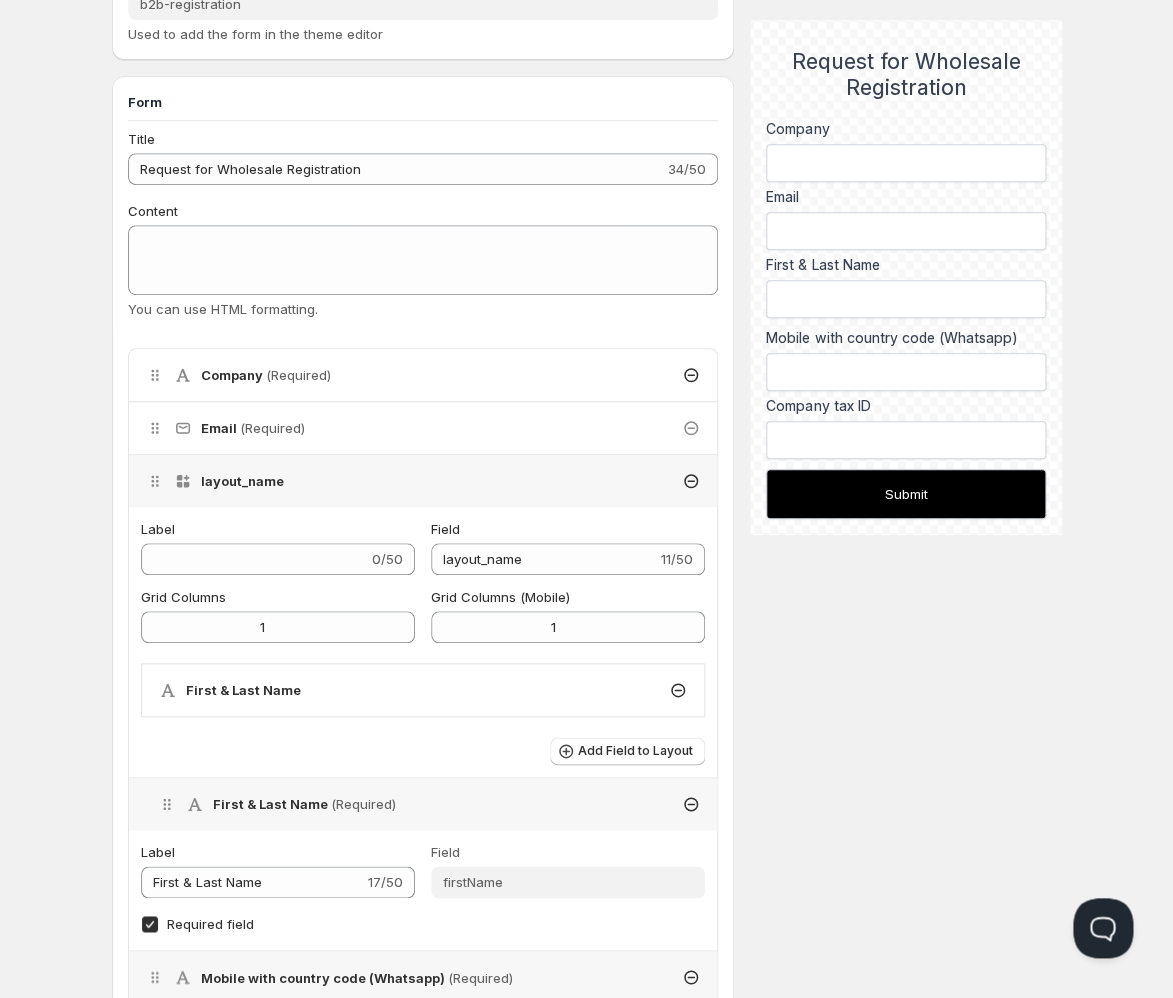 click on "layout_name" at bounding box center [242, 481] 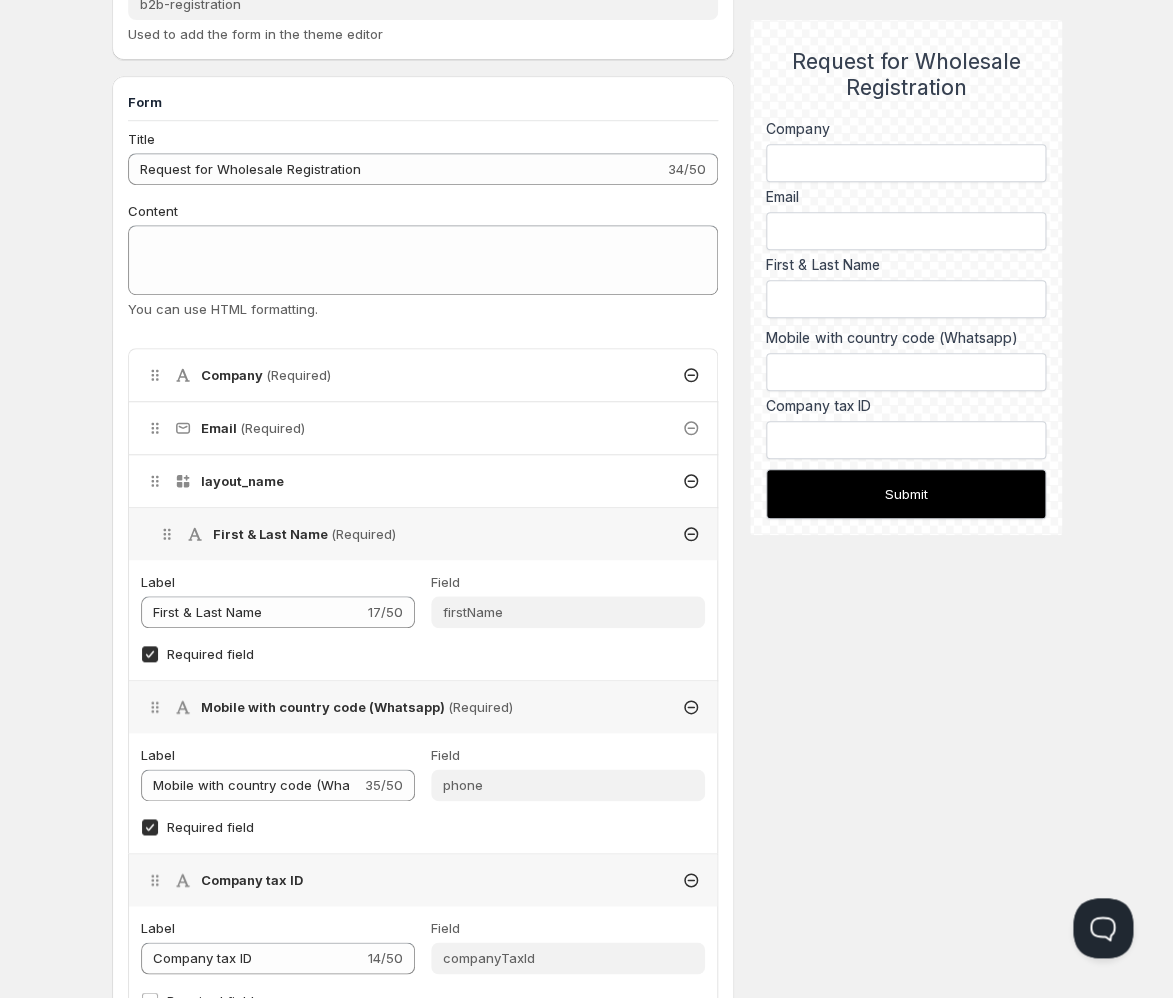 click on "layout_name" at bounding box center [423, 481] 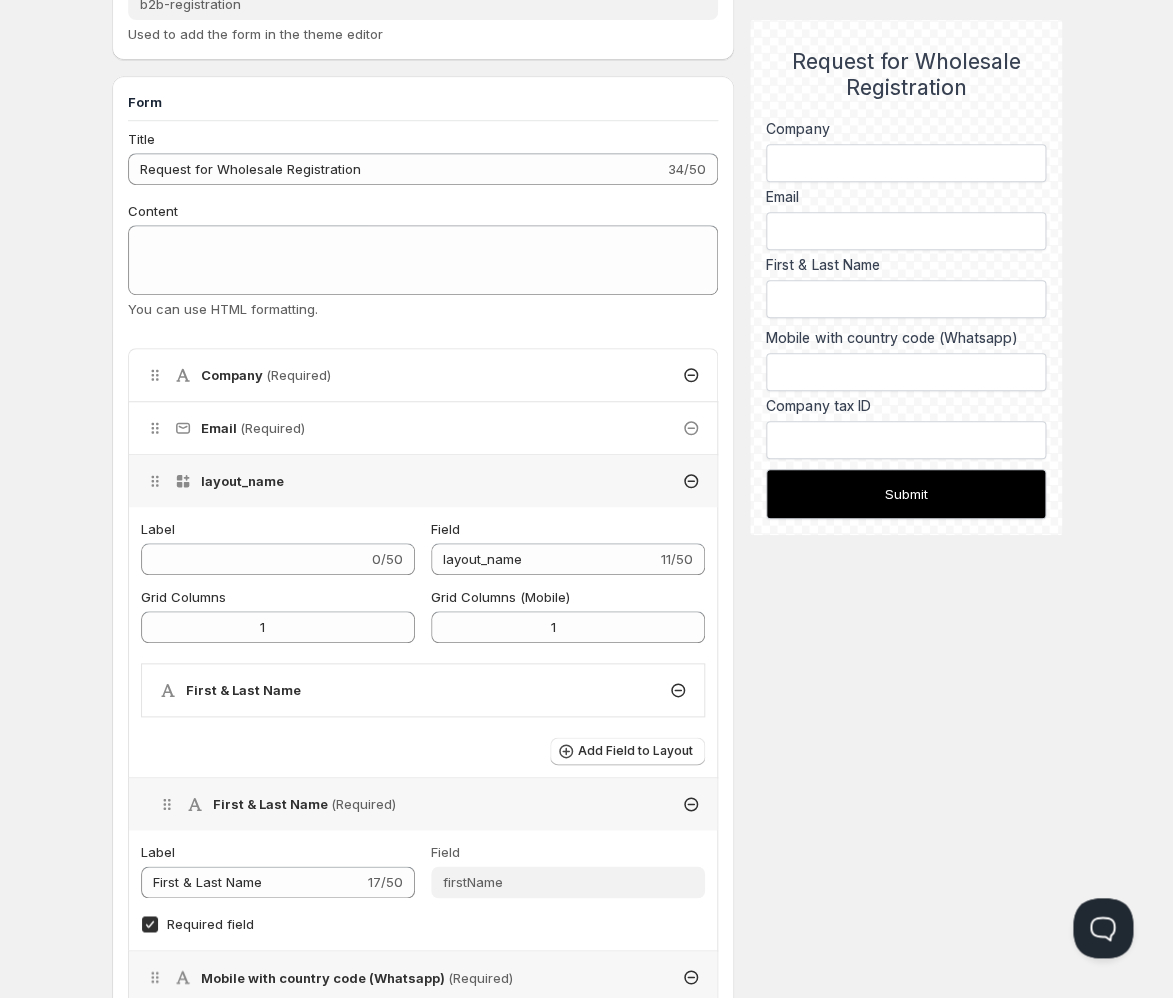 click on "layout_name" at bounding box center [423, 481] 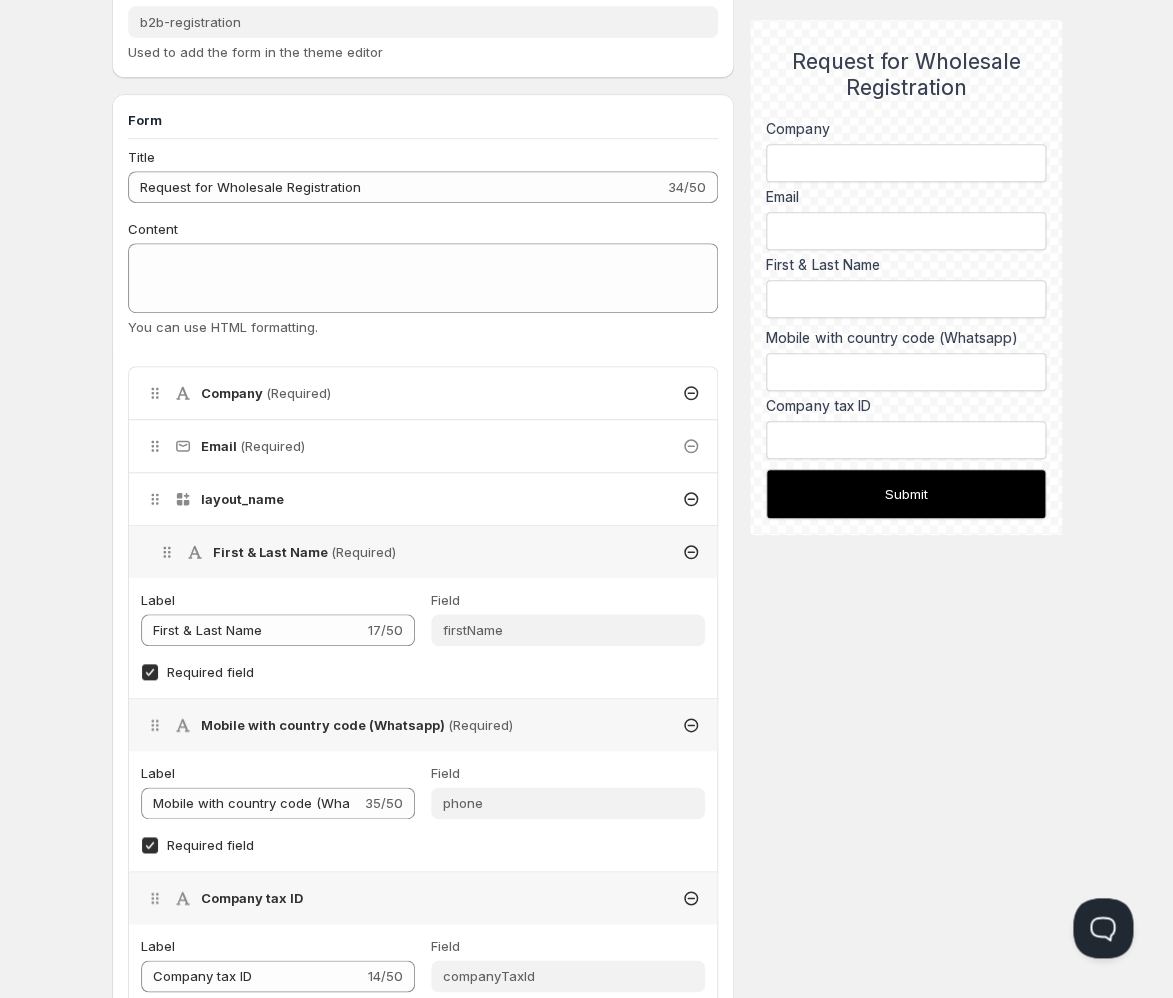 scroll, scrollTop: 0, scrollLeft: 0, axis: both 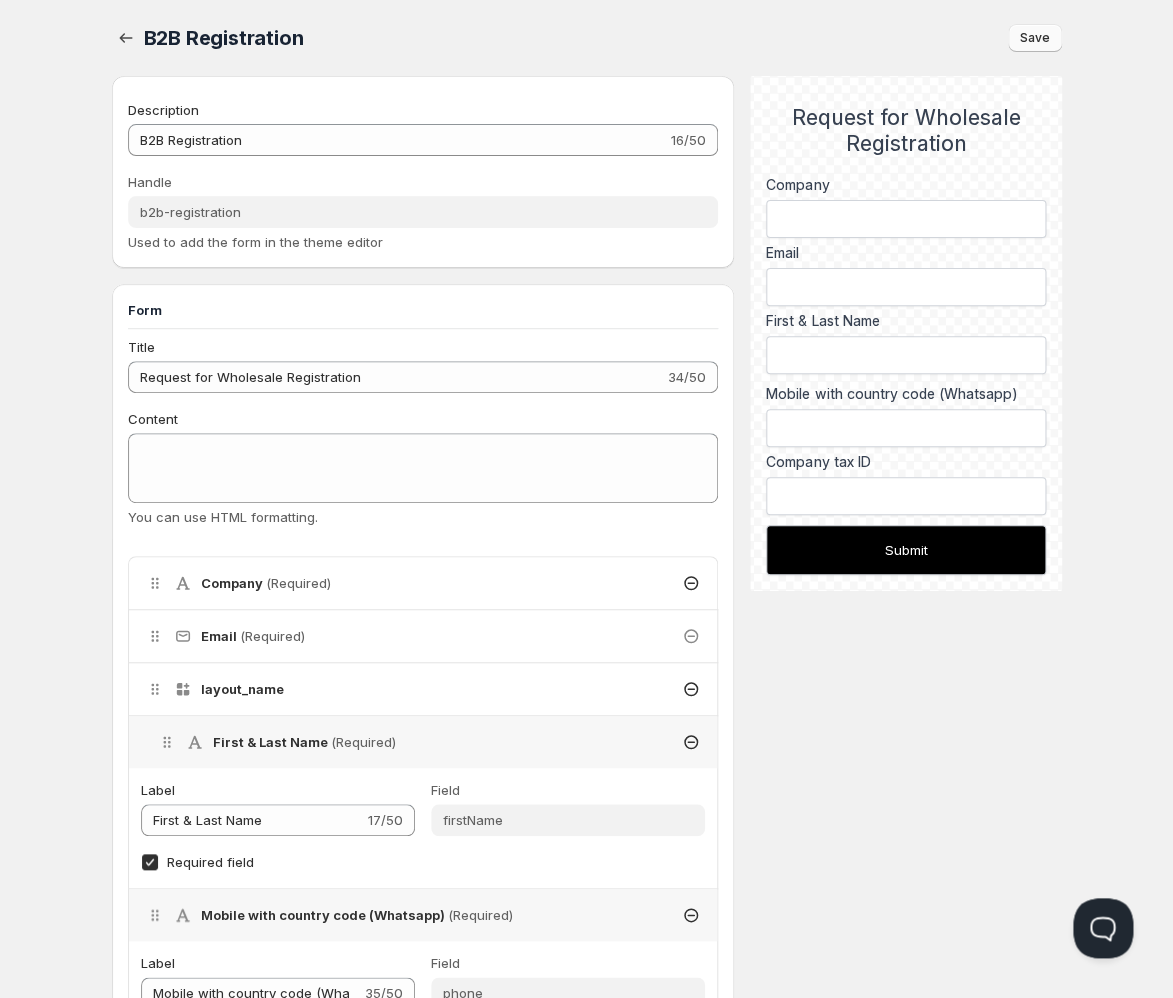 click on "Save" at bounding box center [1035, 38] 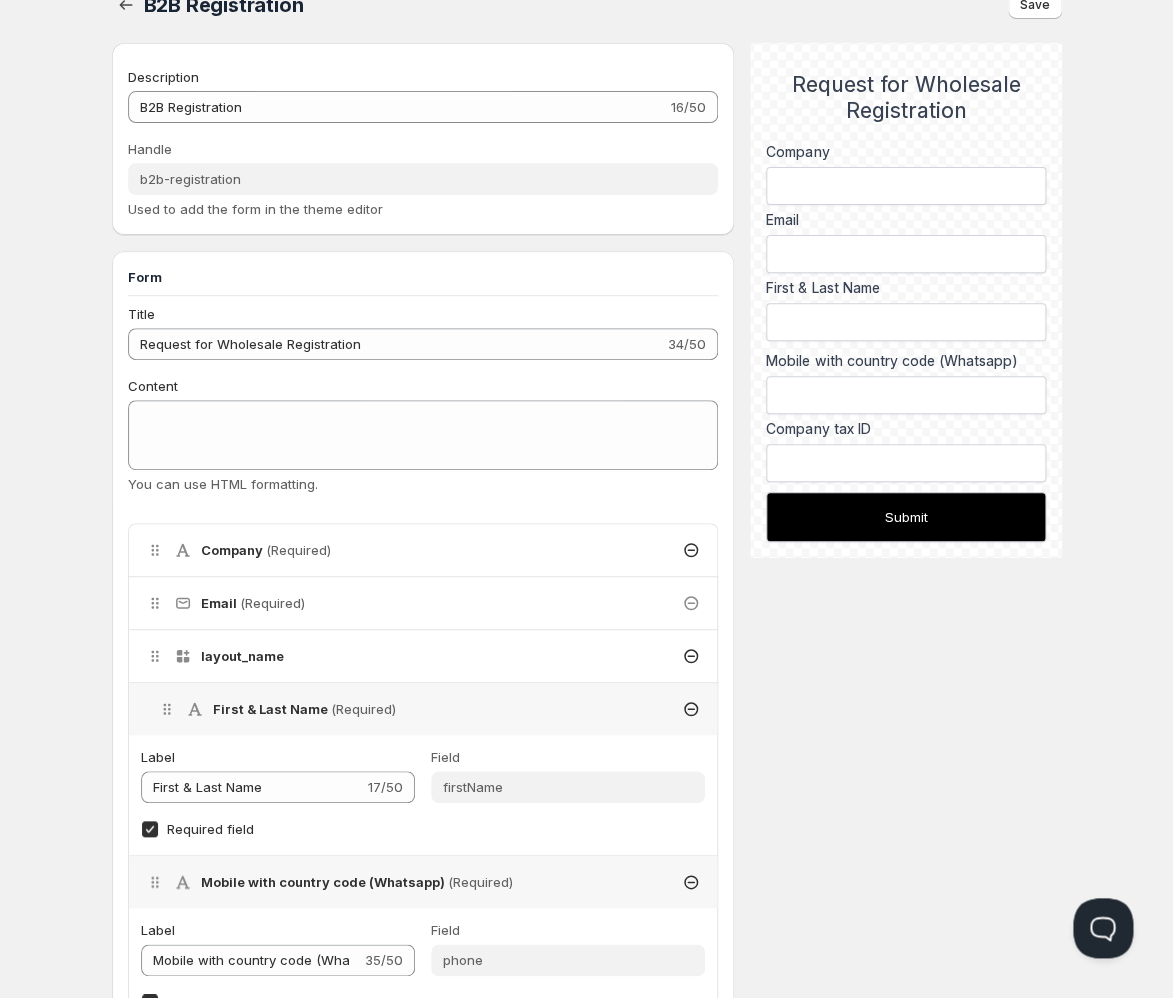 scroll, scrollTop: 55, scrollLeft: 0, axis: vertical 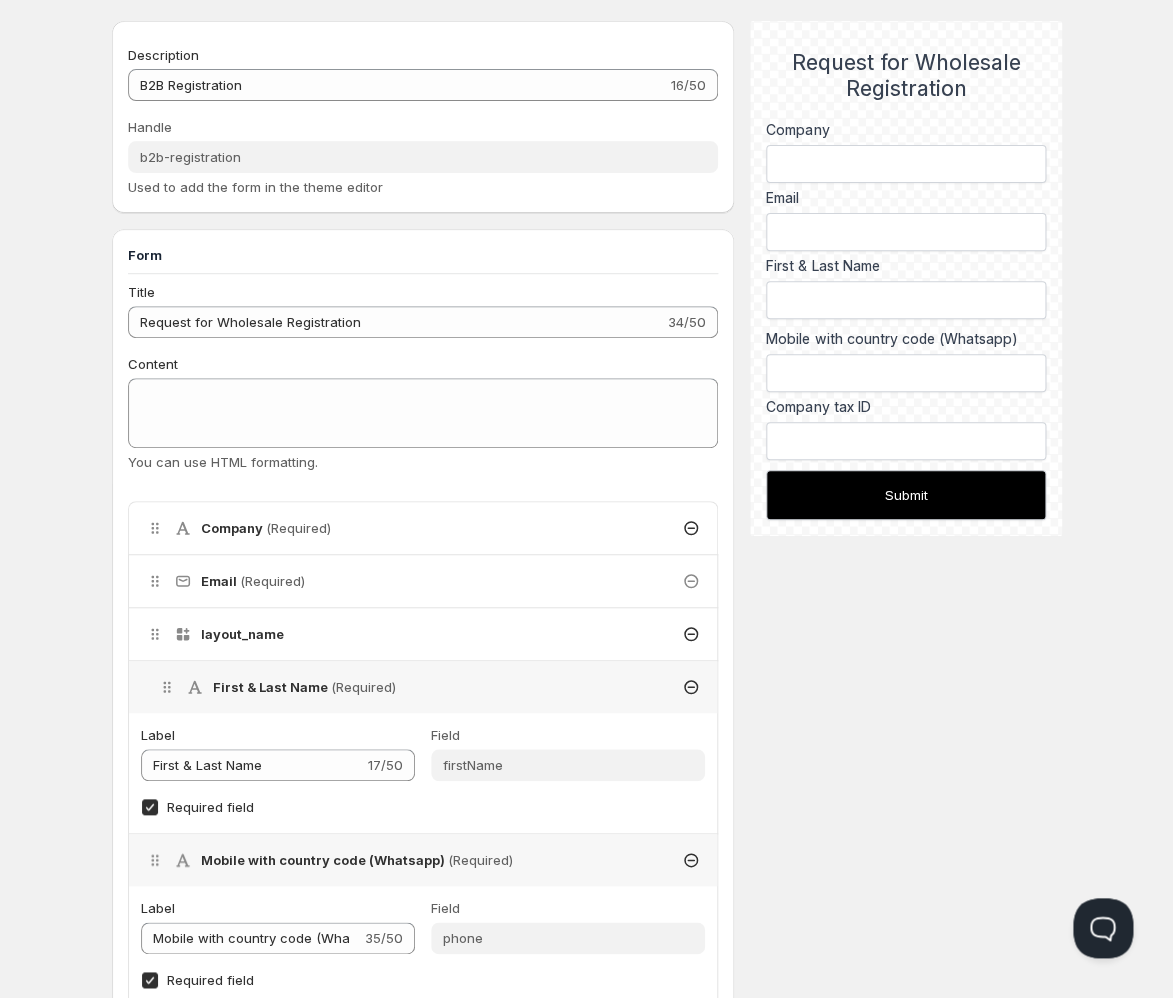 click 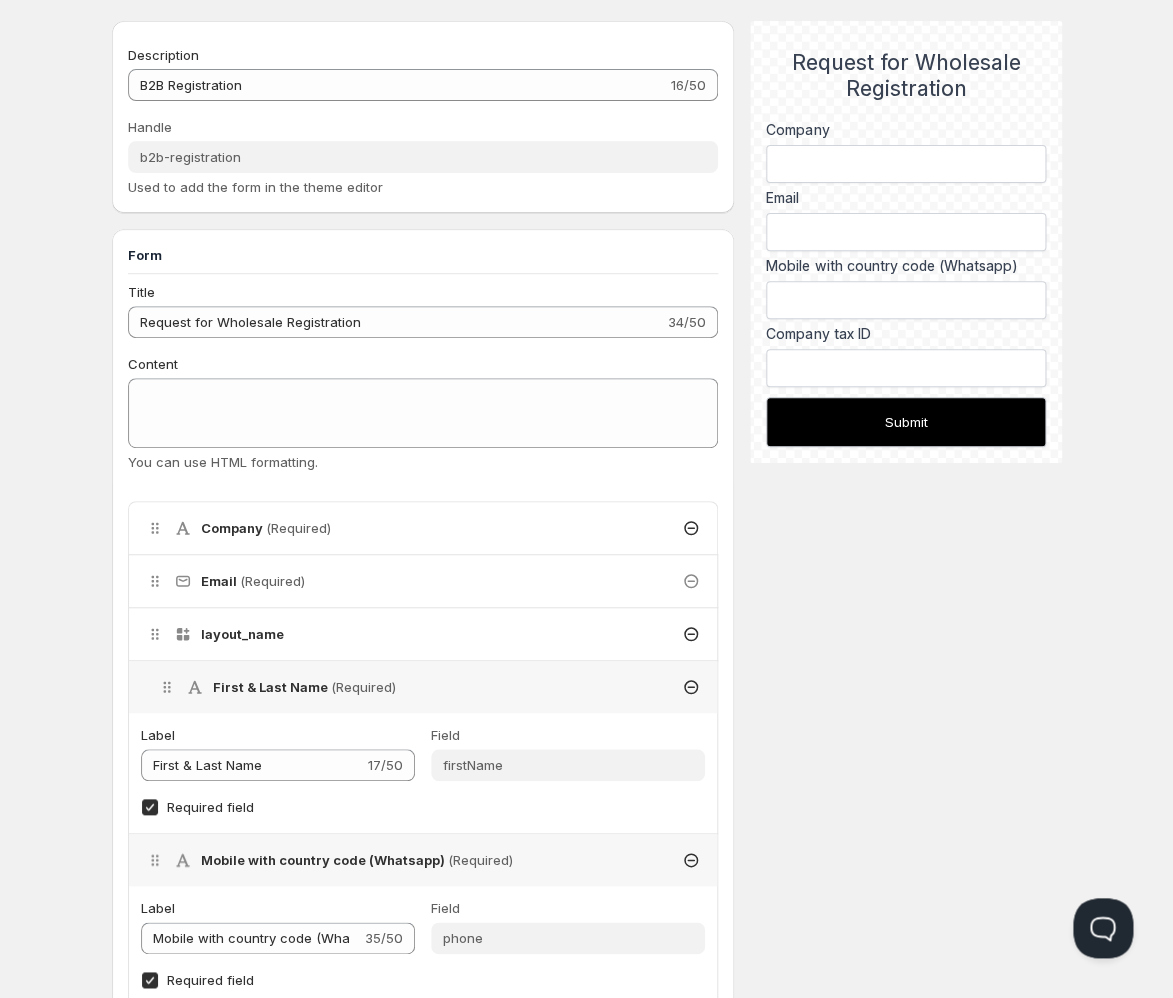 click on "Description B2B Registration 16/50 Handle b2b-registration Used to add the form in the theme editor Form Title Request for Wholesale Registration 34/50 Content You can use HTML formatting. Delete Cancel Are you sure you want to delete ? Company (Required) Email (Required) layout_name First & Last Name (Required) Label First & Last Name 17/50 Field firstName Required field Mobile with country code (Whatsapp) (Required) Label Mobile with country code (Whatsapp) 35/50 Field phone Required field Company tax ID Label Company tax ID 14/50 Field companyTaxId Required field Add new field Button Success message Design Workflow Approval Manually approve or reject the form submissions Automatically approve the form submissions For customer registration it's recommended to manually approve the submissions. Customer tags Add tags Tags are added to the customer after approval. Useful to auto apply custom pricing based on tags. Customer email marketing Customer tax exempt Set approved customer as tax exempt." at bounding box center [587, 980] 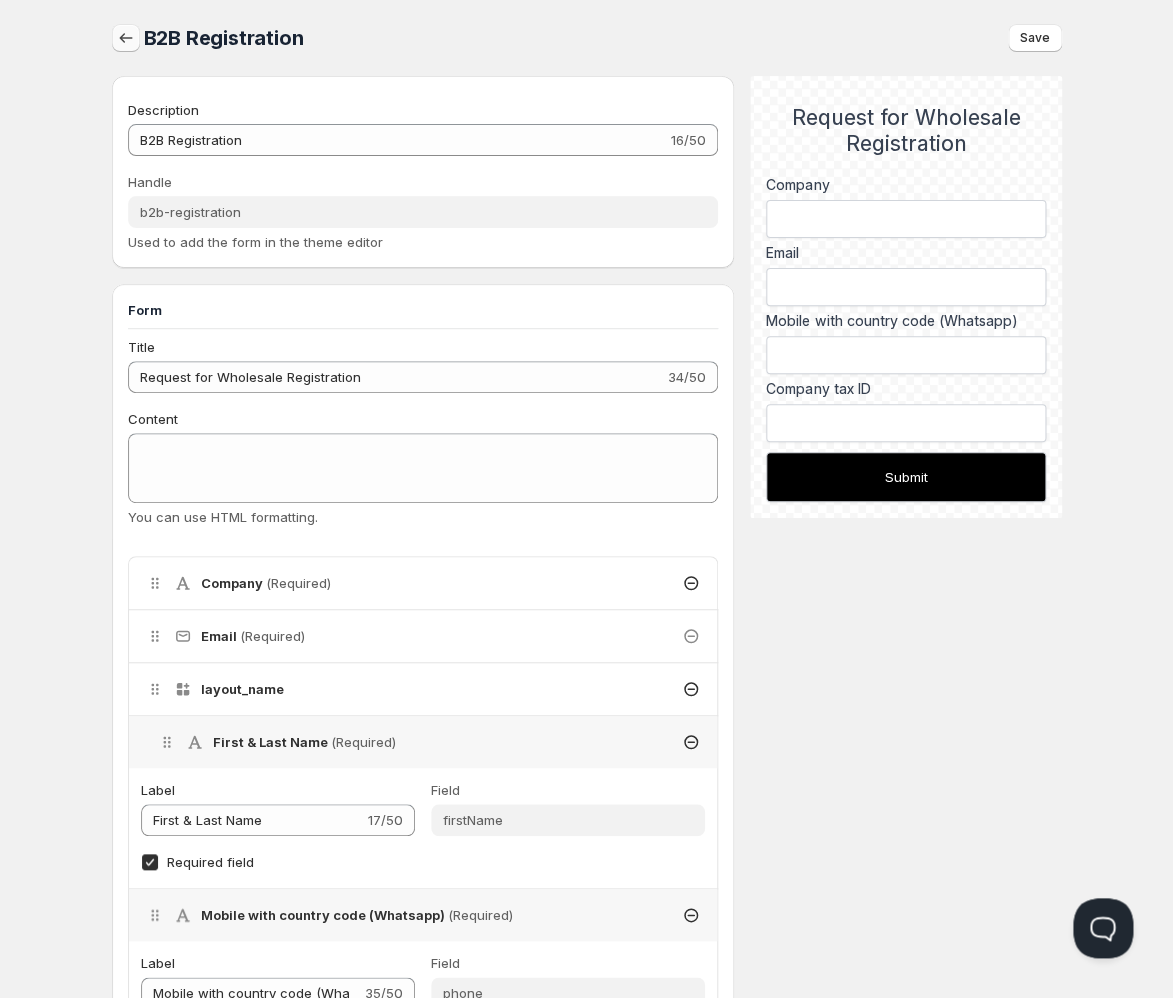 click 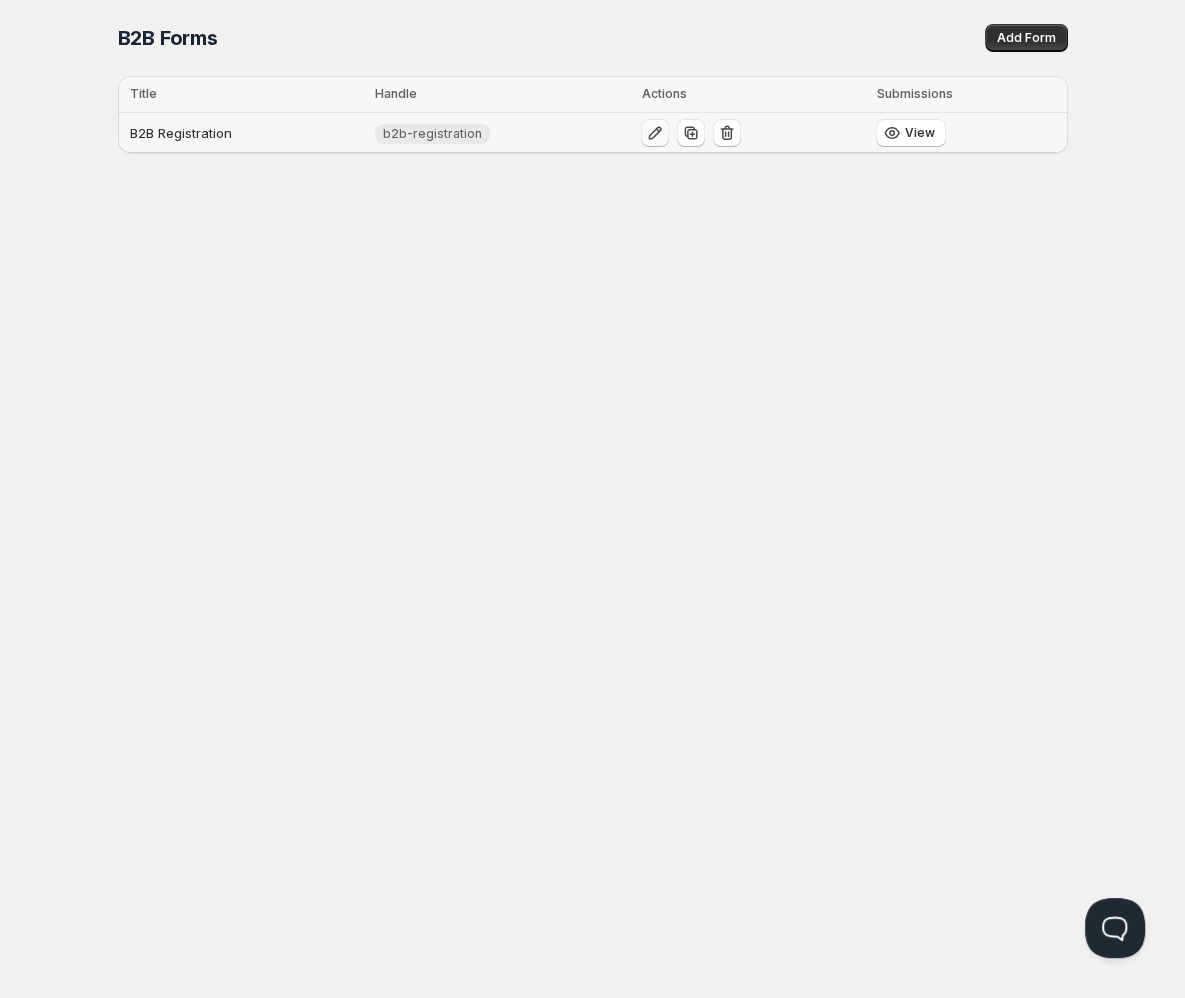 click 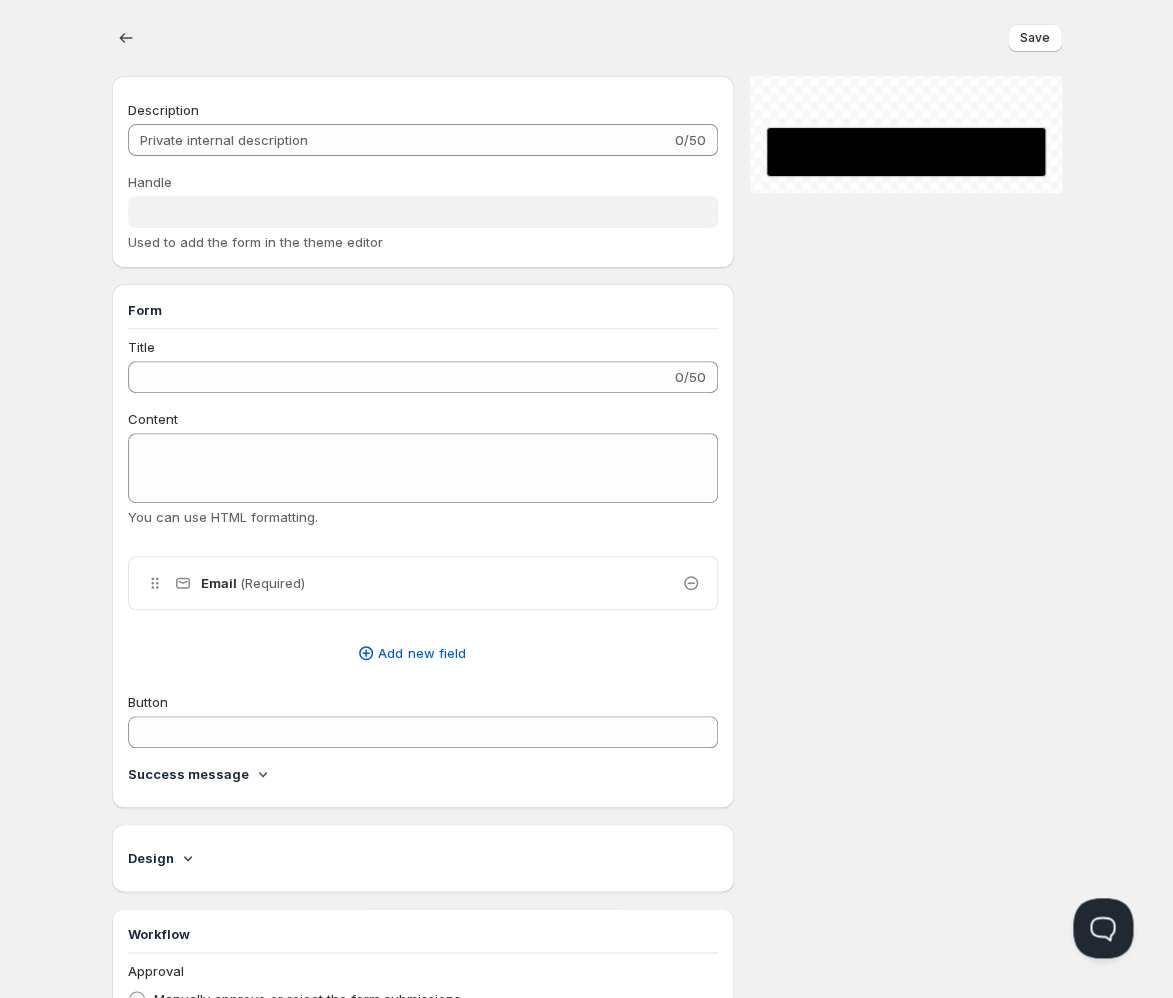 type on "B2B Registration" 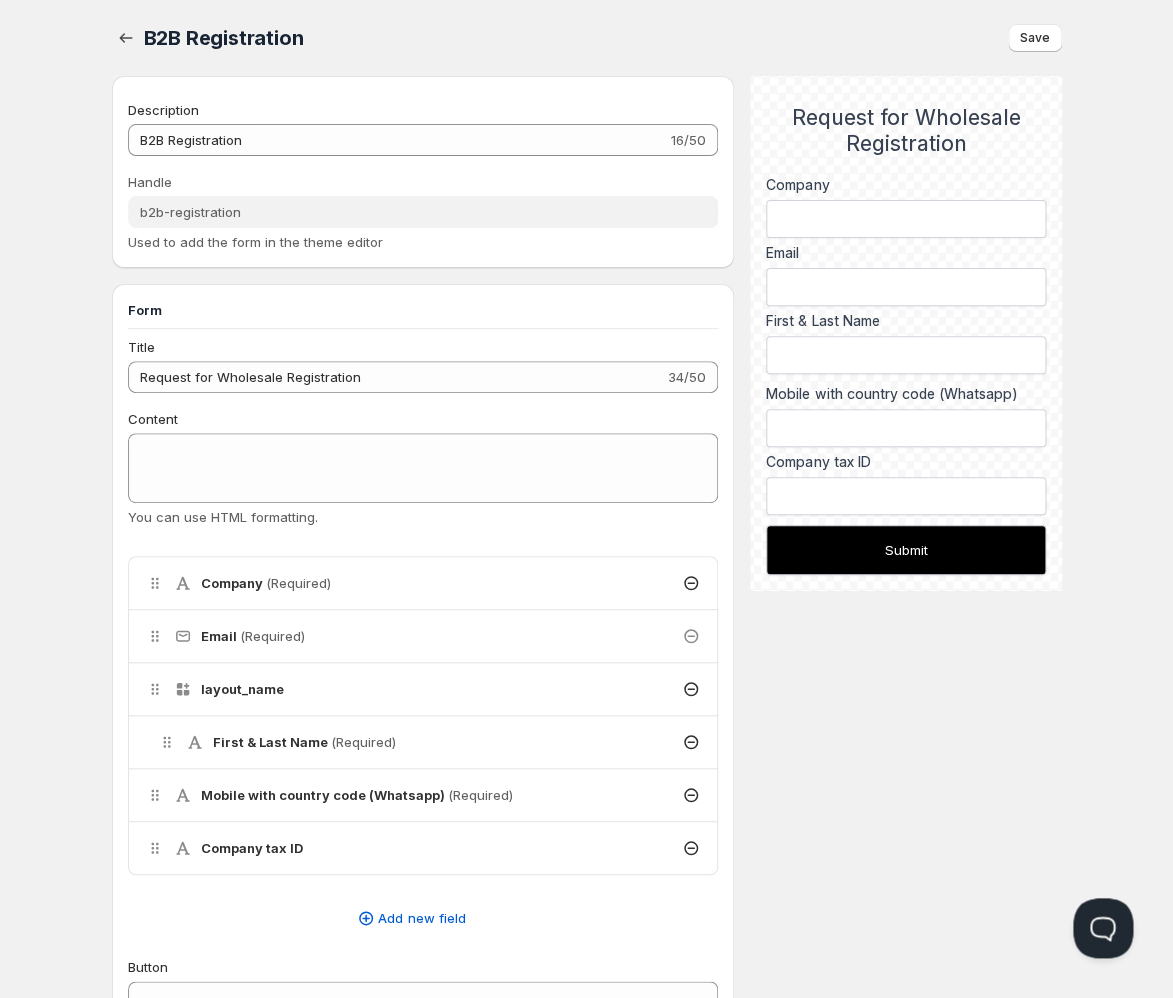 click on "Company tax ID" at bounding box center [252, 848] 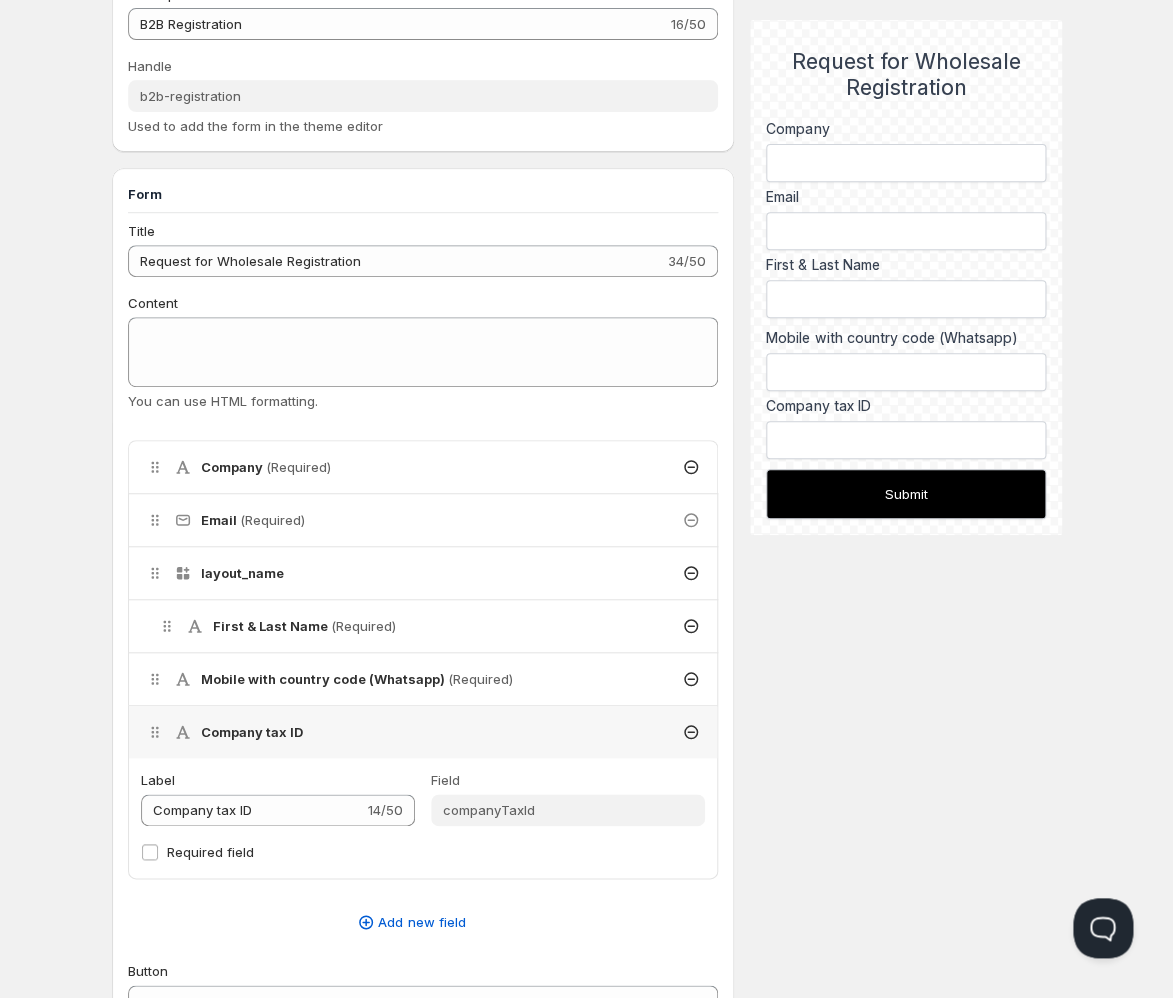 scroll, scrollTop: 117, scrollLeft: 0, axis: vertical 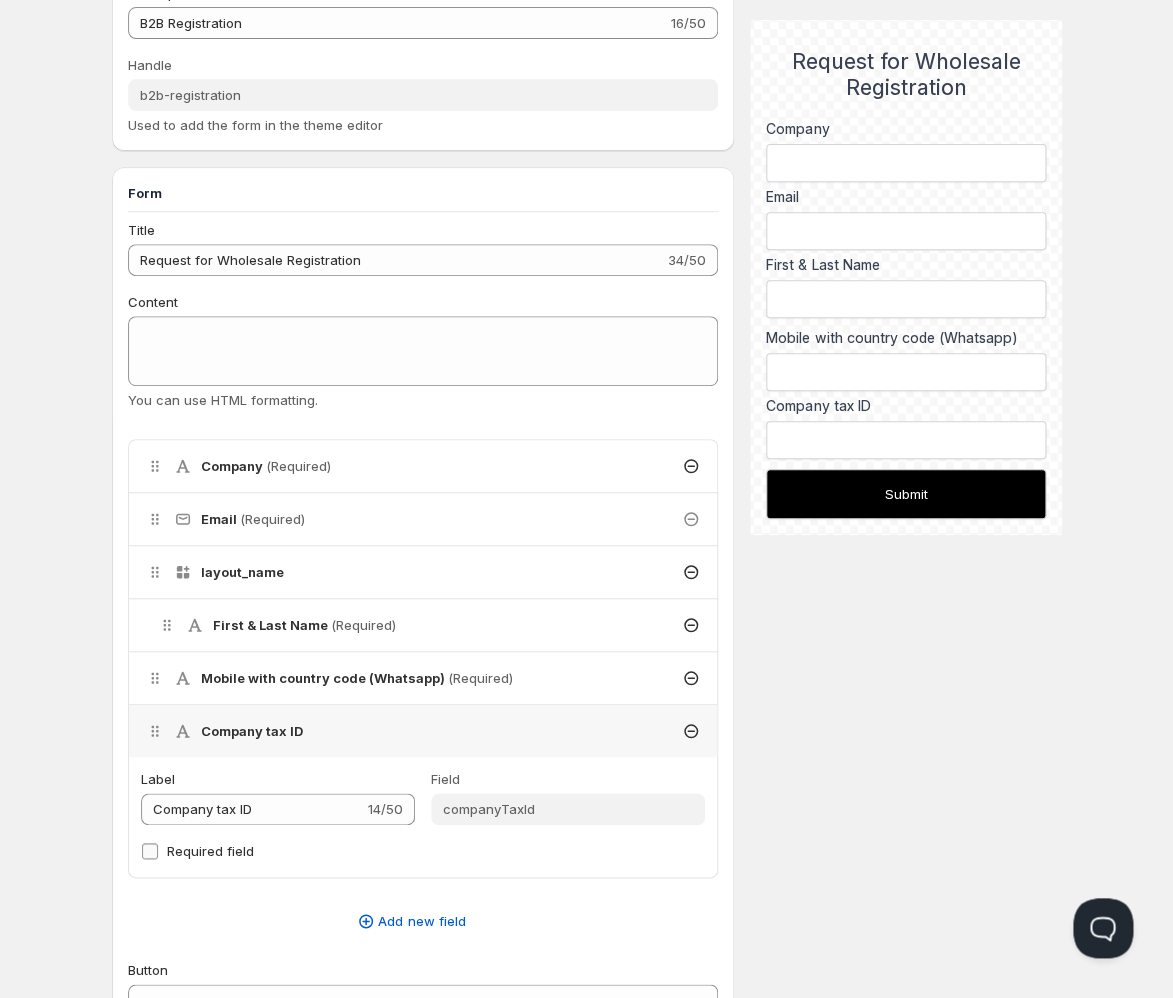 click on "Required field" at bounding box center (150, 851) 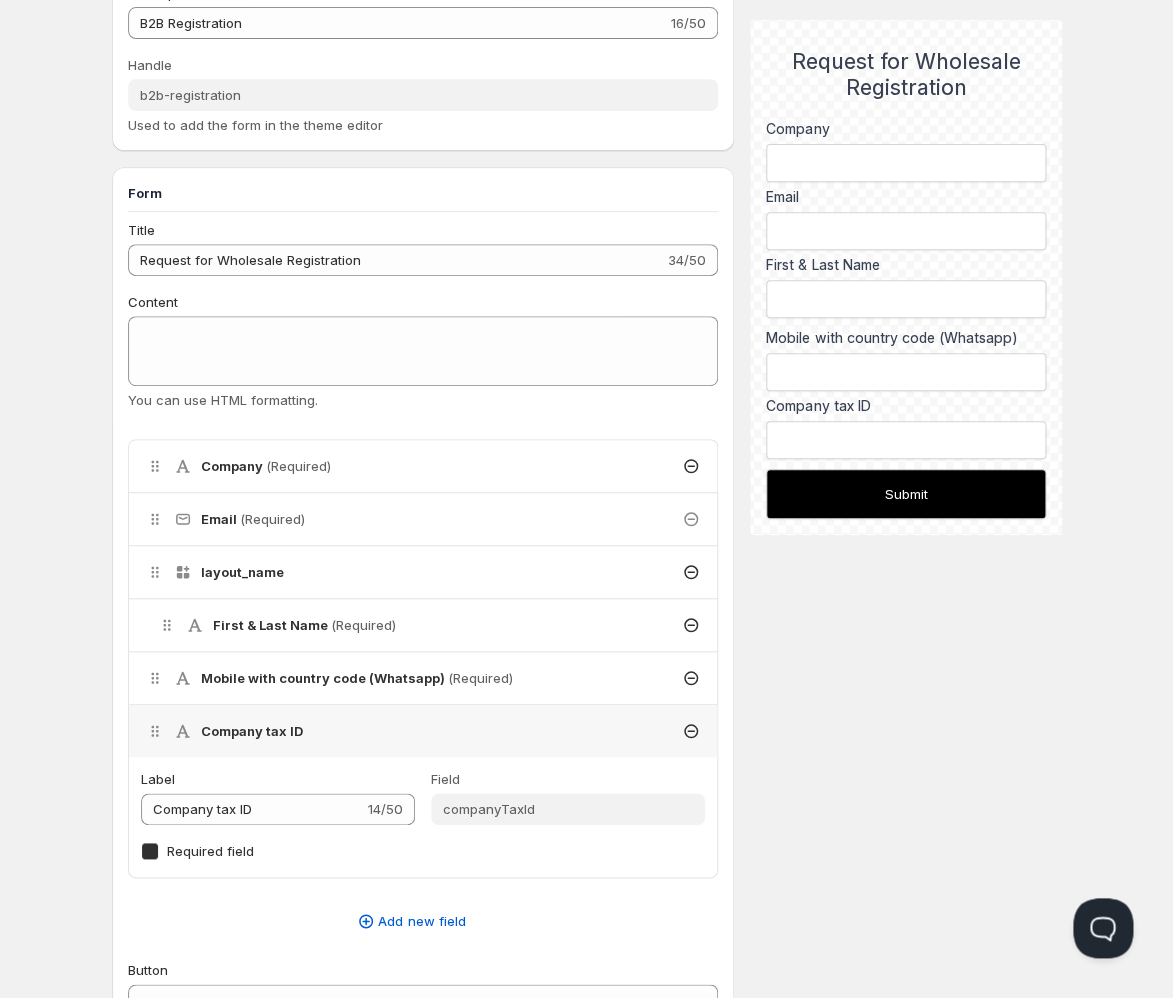 checkbox on "true" 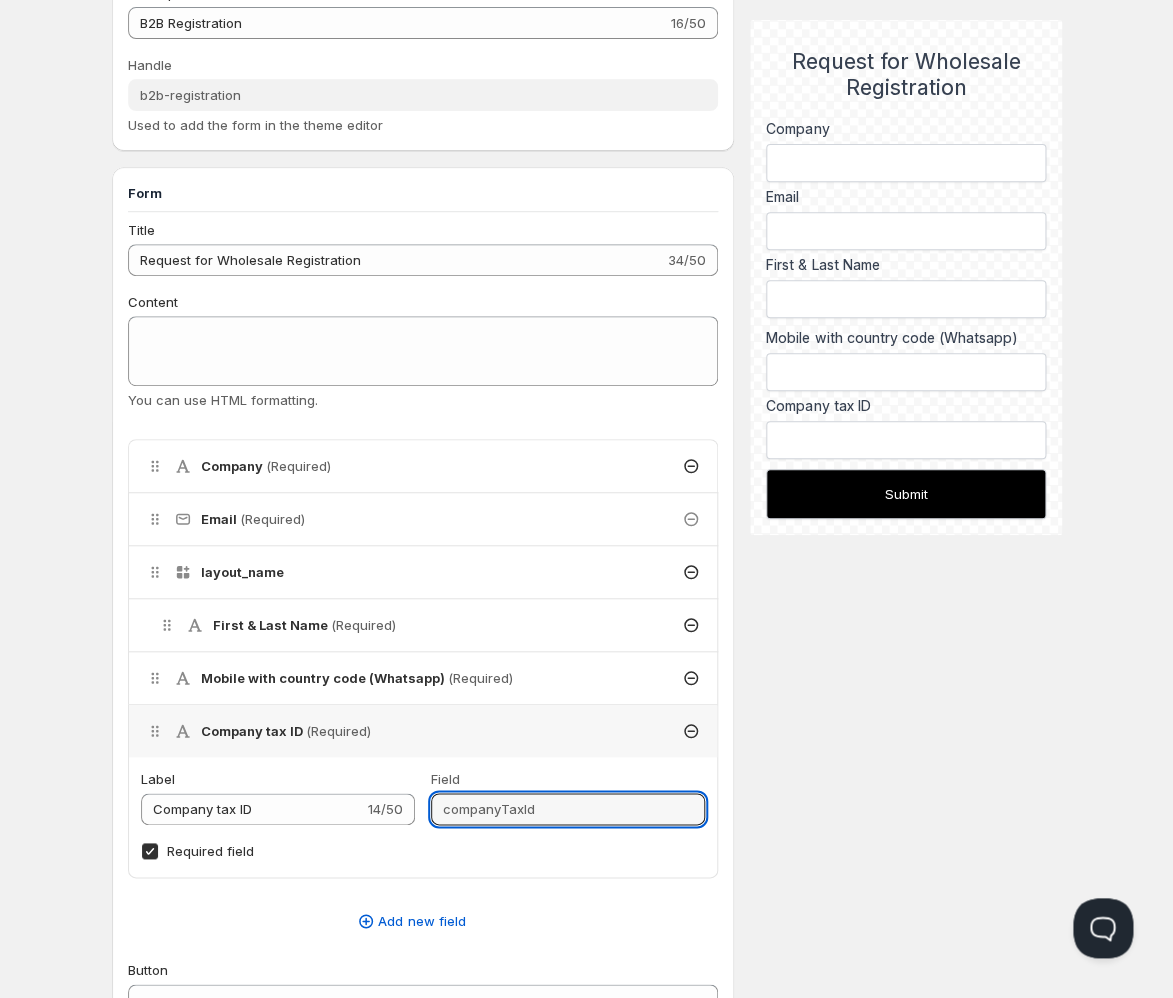 click on "companyTaxId" at bounding box center [568, 809] 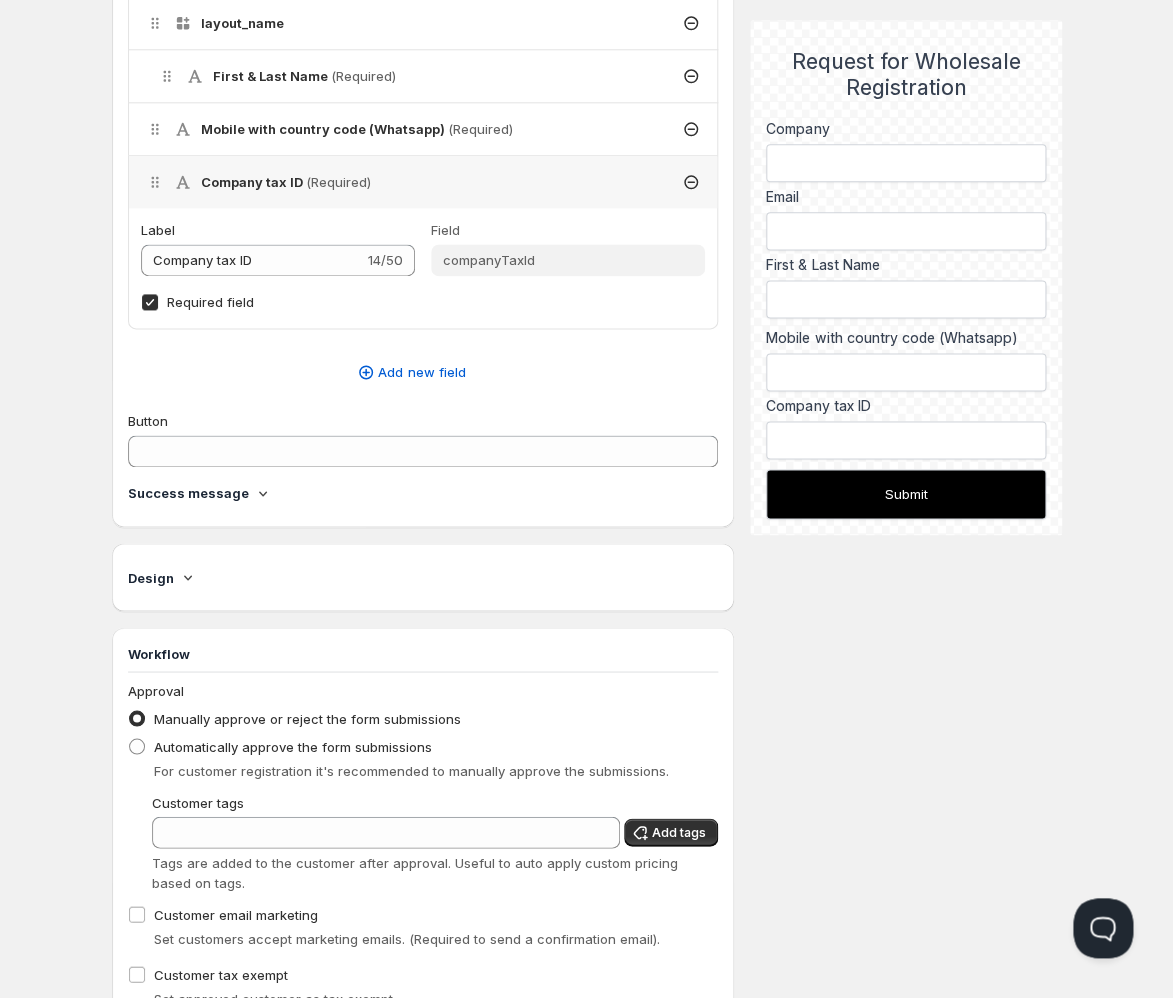 scroll, scrollTop: 808, scrollLeft: 0, axis: vertical 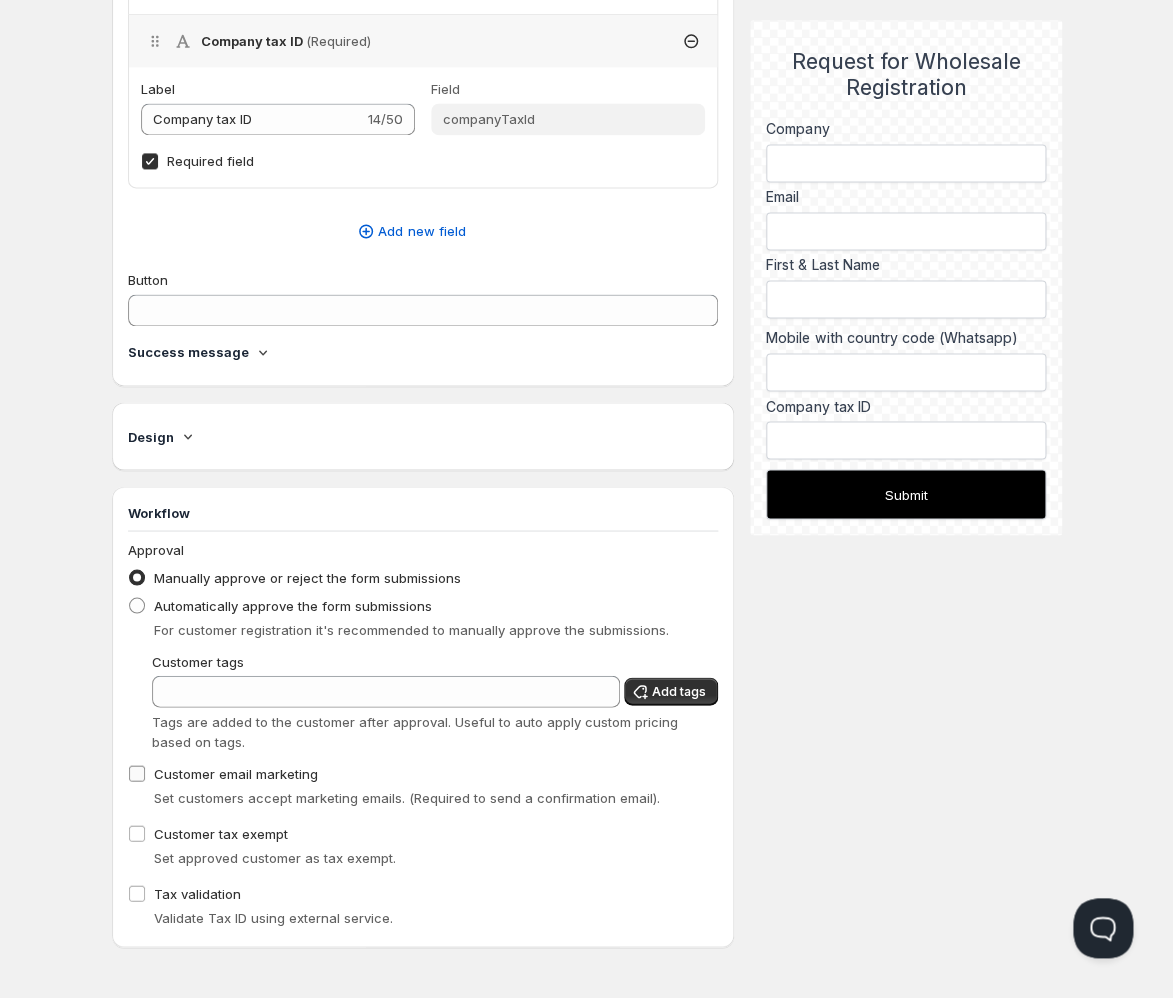 click on "Customer email marketing" at bounding box center (137, 773) 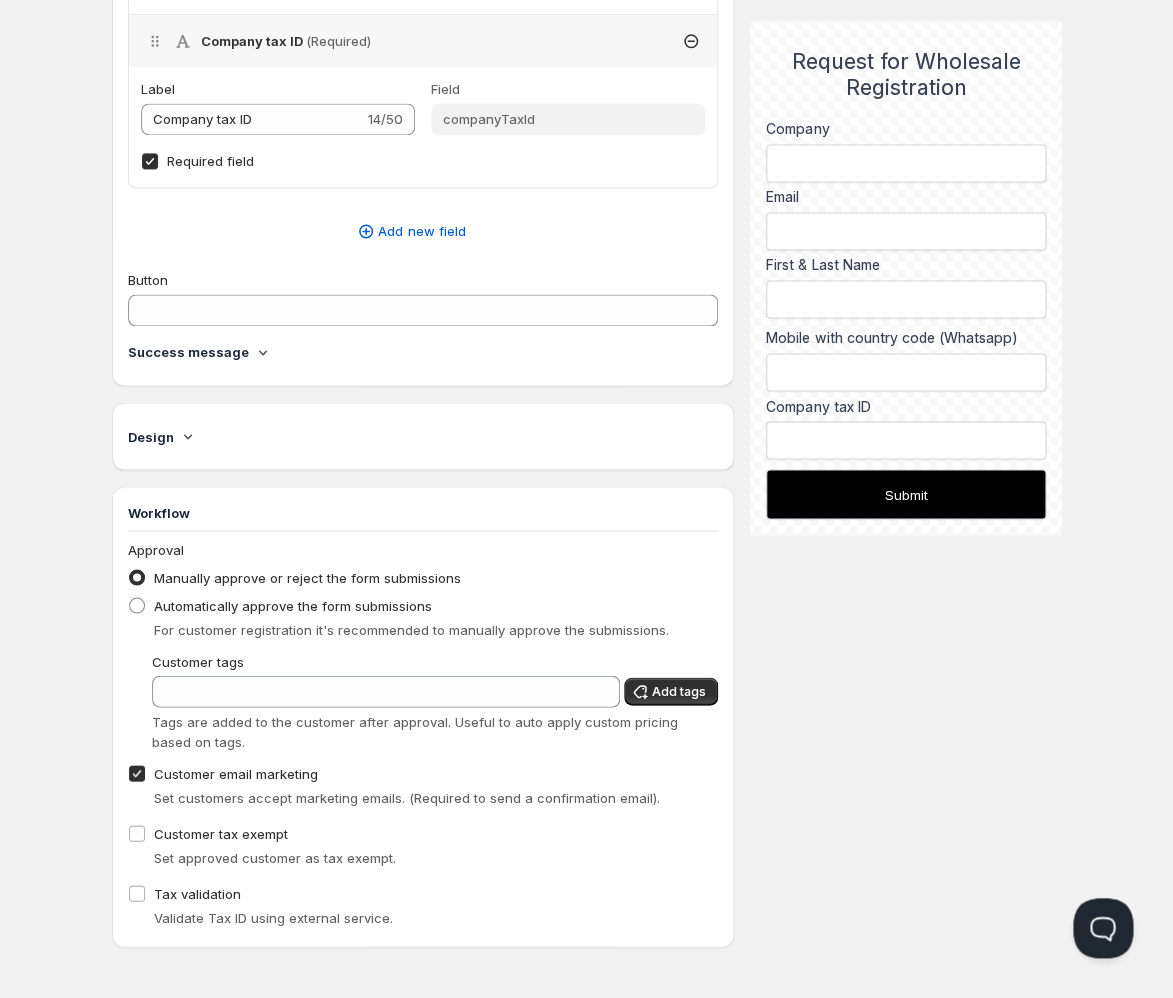 click on "Customer email marketing" at bounding box center [137, 773] 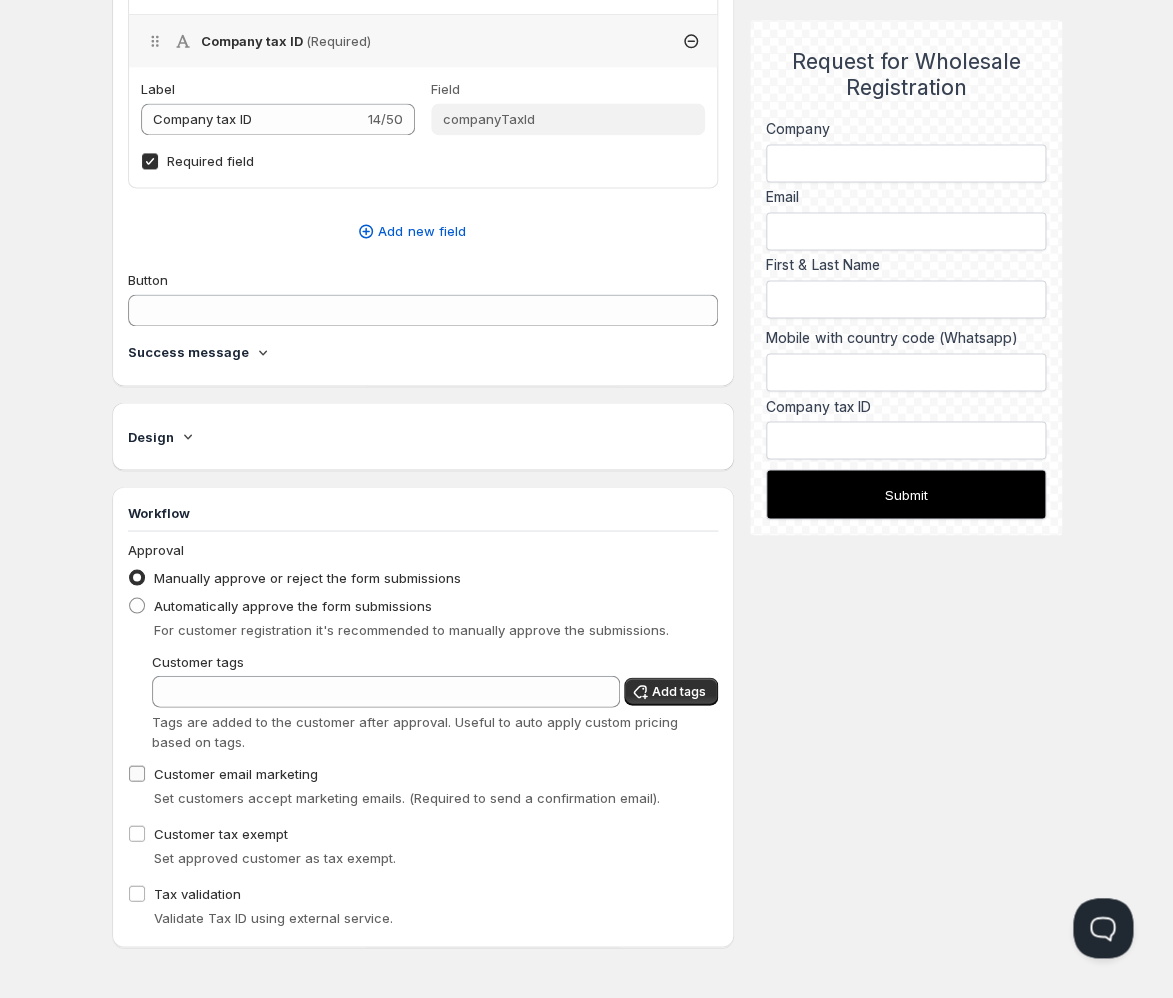checkbox on "false" 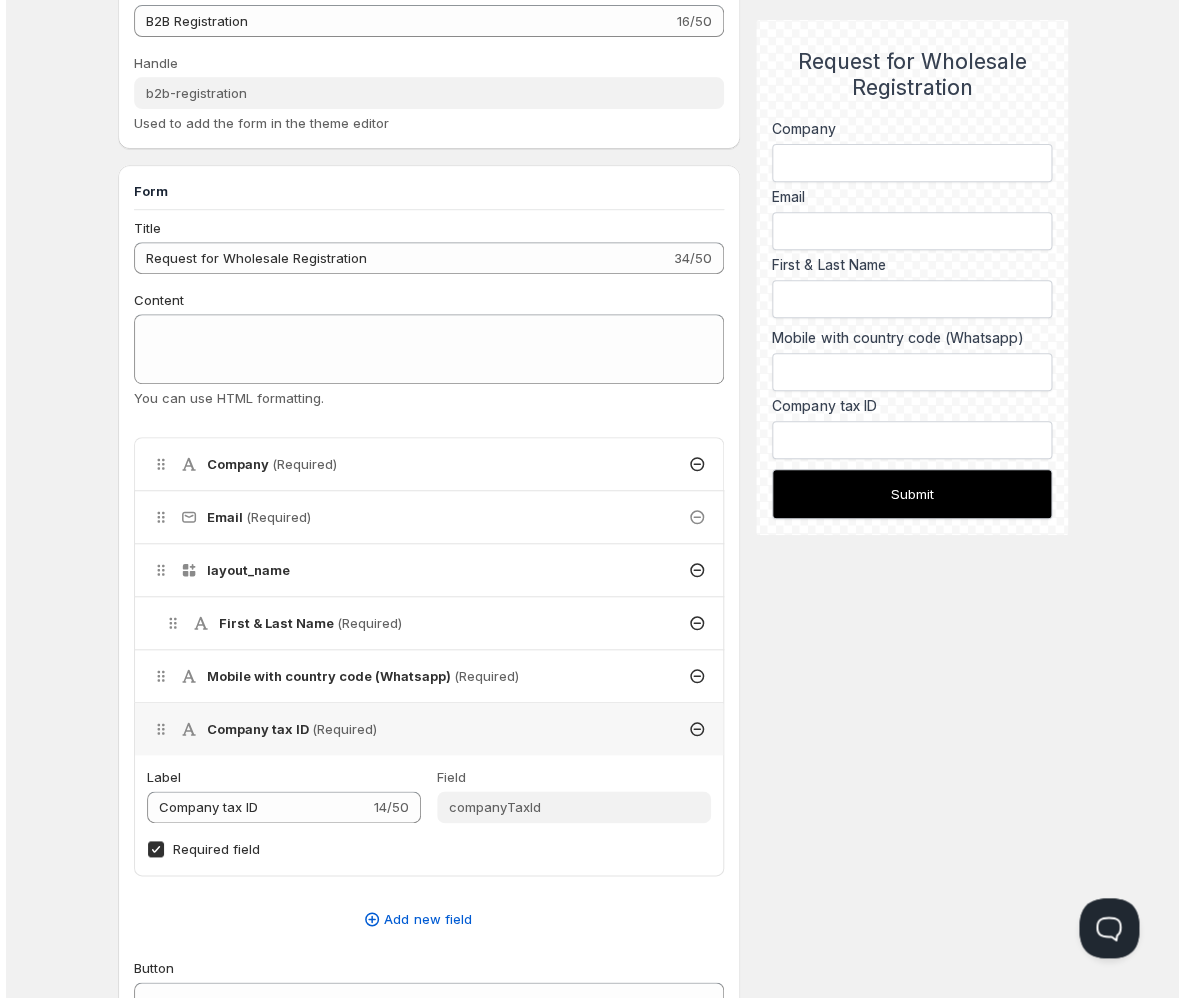 scroll, scrollTop: 0, scrollLeft: 0, axis: both 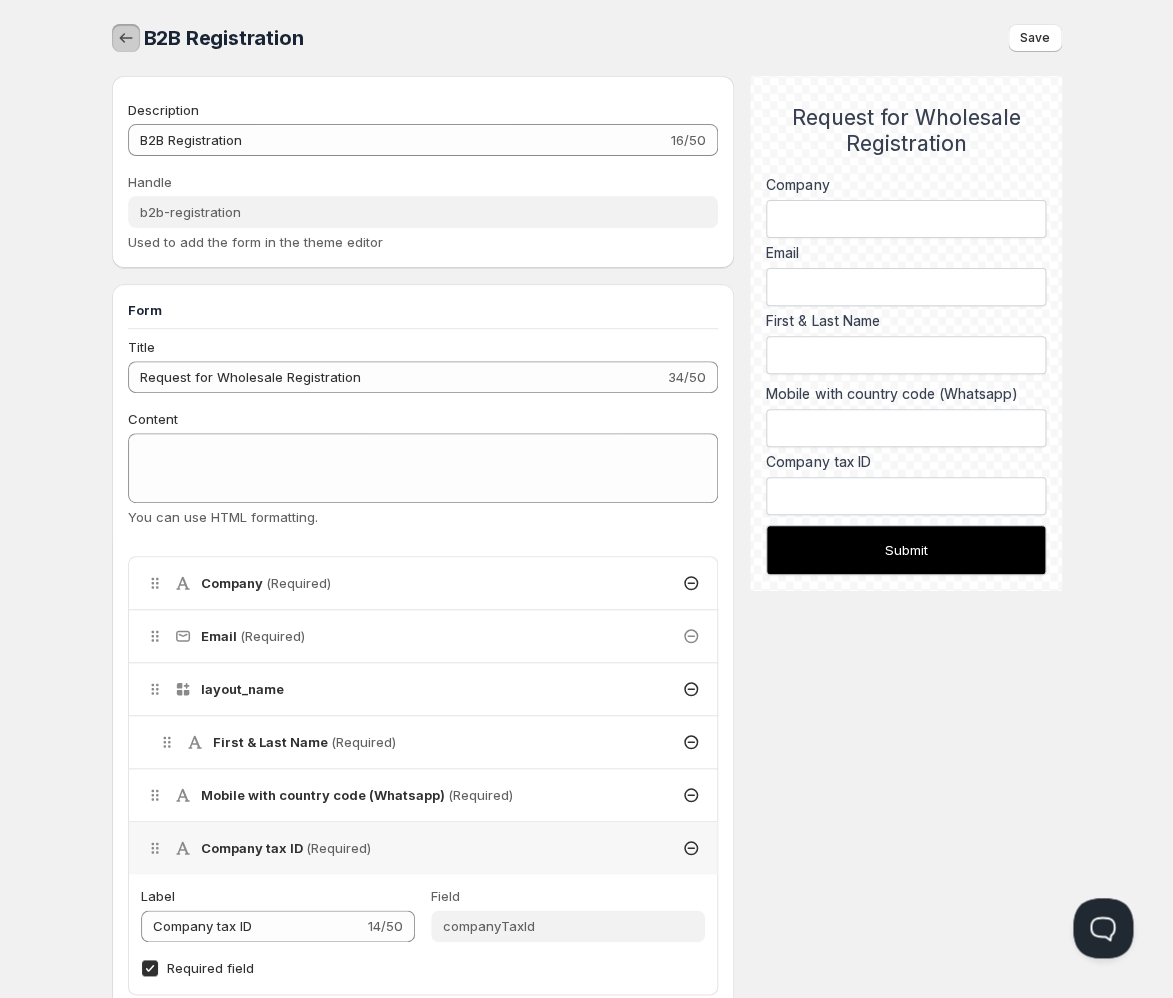 click at bounding box center (126, 38) 